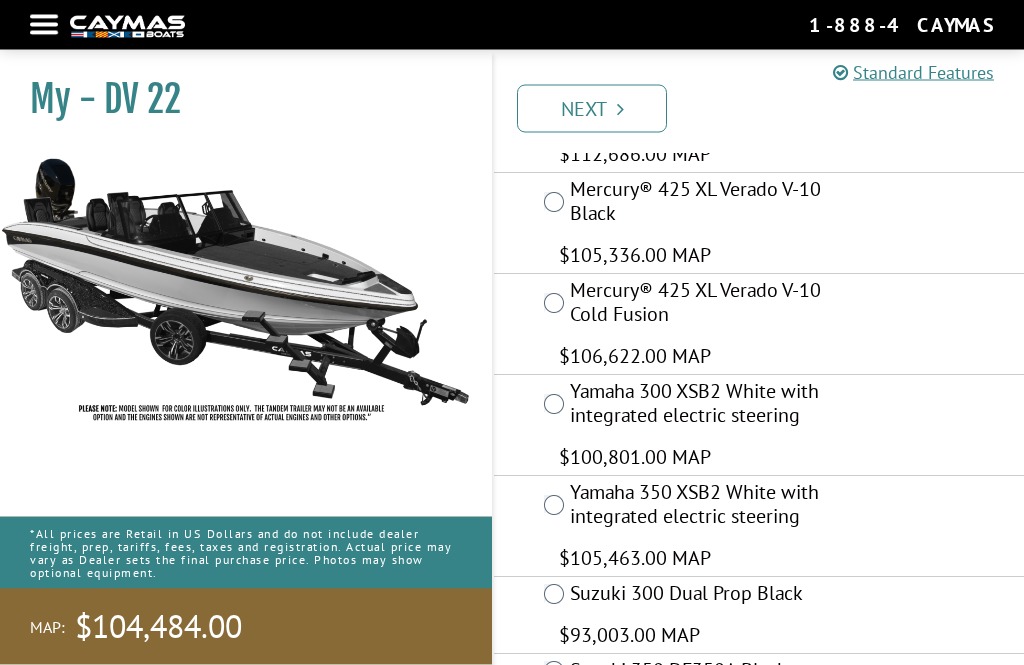 scroll, scrollTop: 575, scrollLeft: 0, axis: vertical 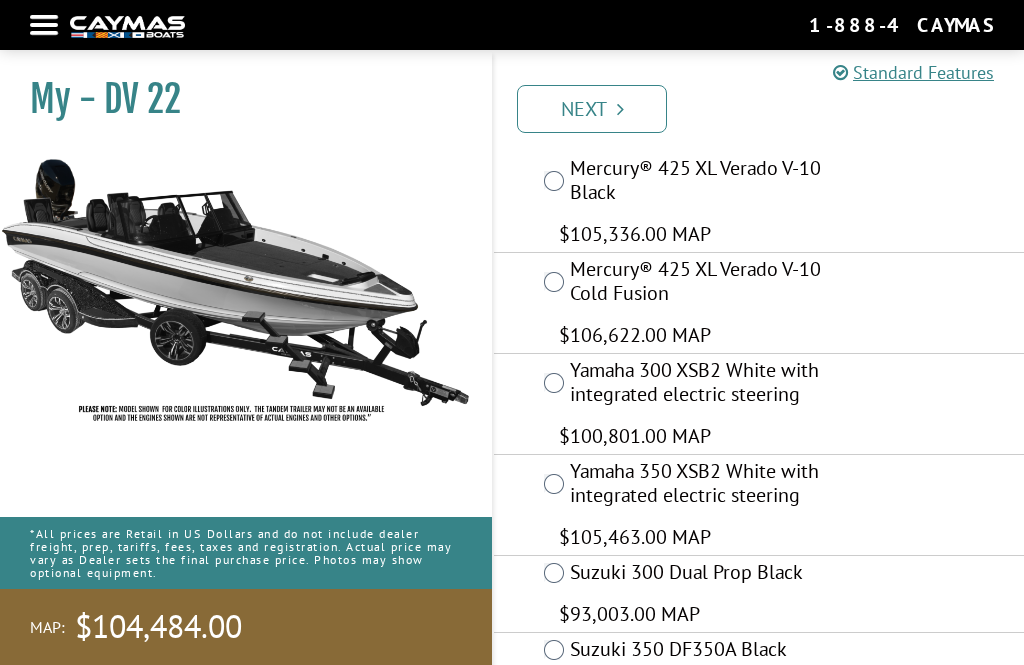 click on "Next" at bounding box center (592, 109) 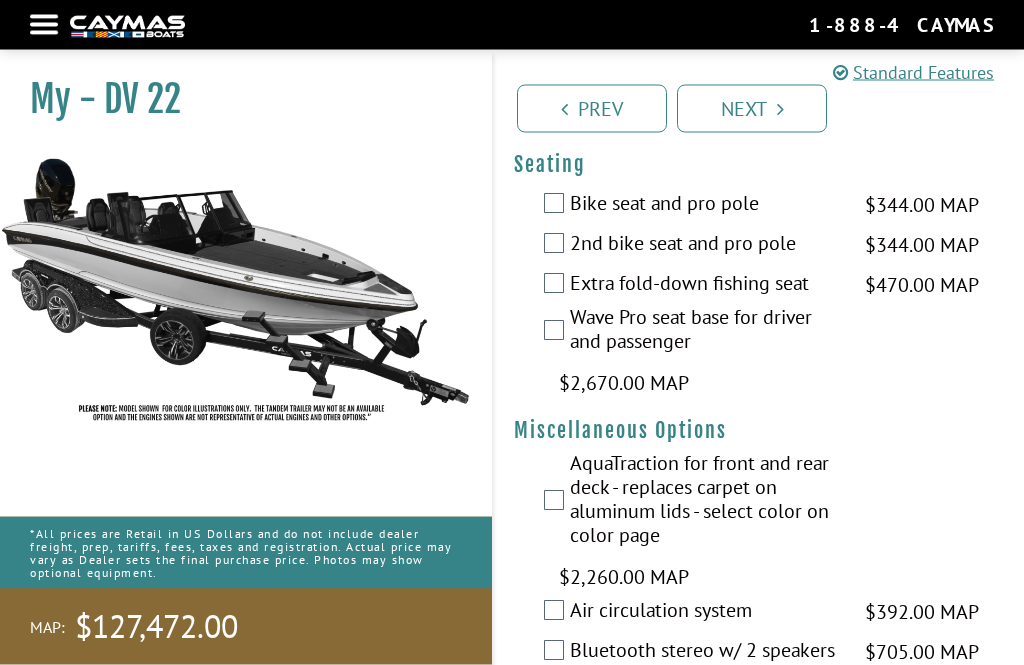 scroll, scrollTop: 3448, scrollLeft: 0, axis: vertical 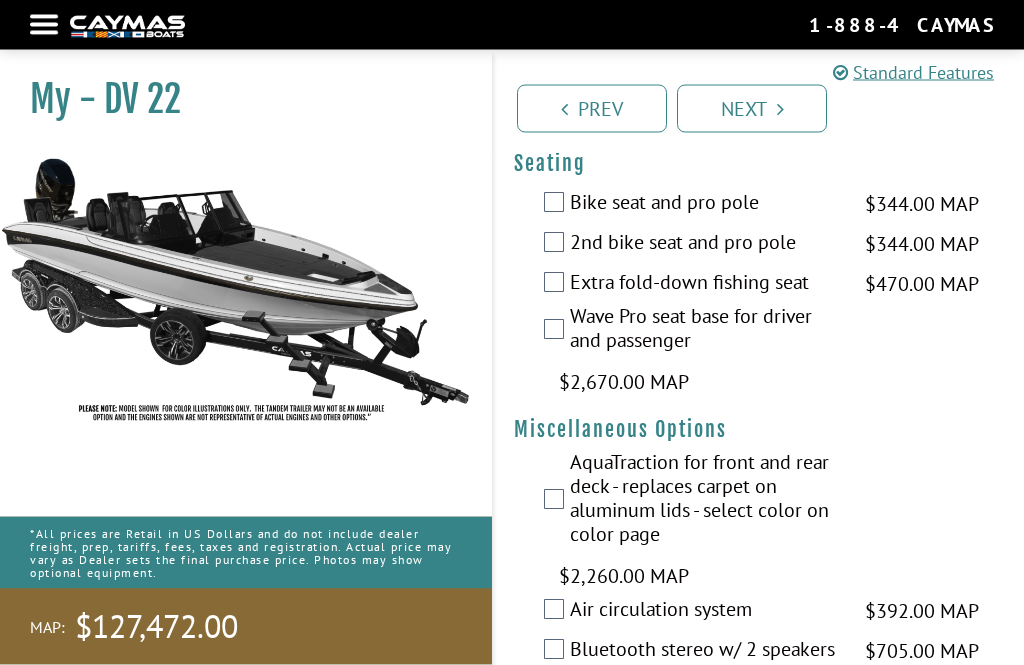 click on "Wave Pro seat base for driver and passenger" at bounding box center (705, 331) 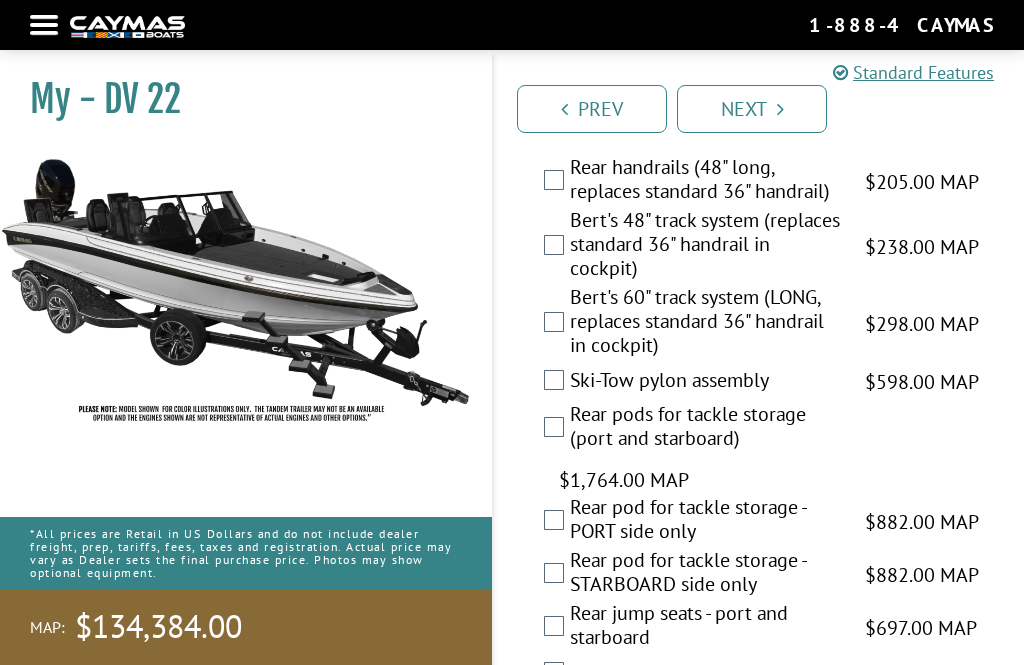 scroll, scrollTop: 5125, scrollLeft: 0, axis: vertical 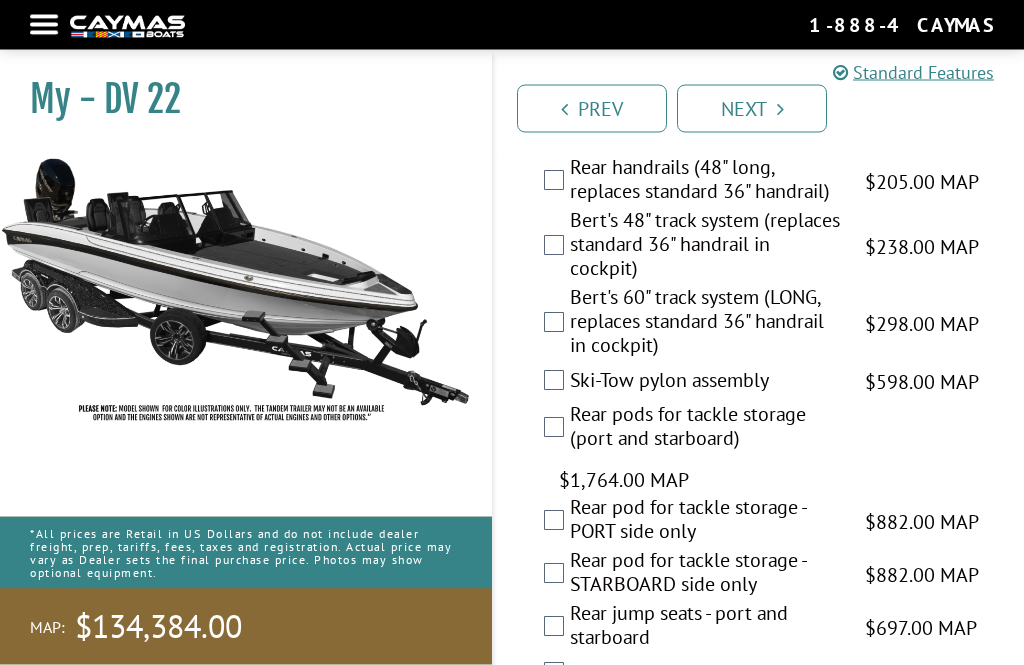 click on "[PERSON]'s 60" track system (LONG, replaces standard 36" handrail in cockpit)
$298.00 MAP
$352.00 MSRP" at bounding box center [759, 324] 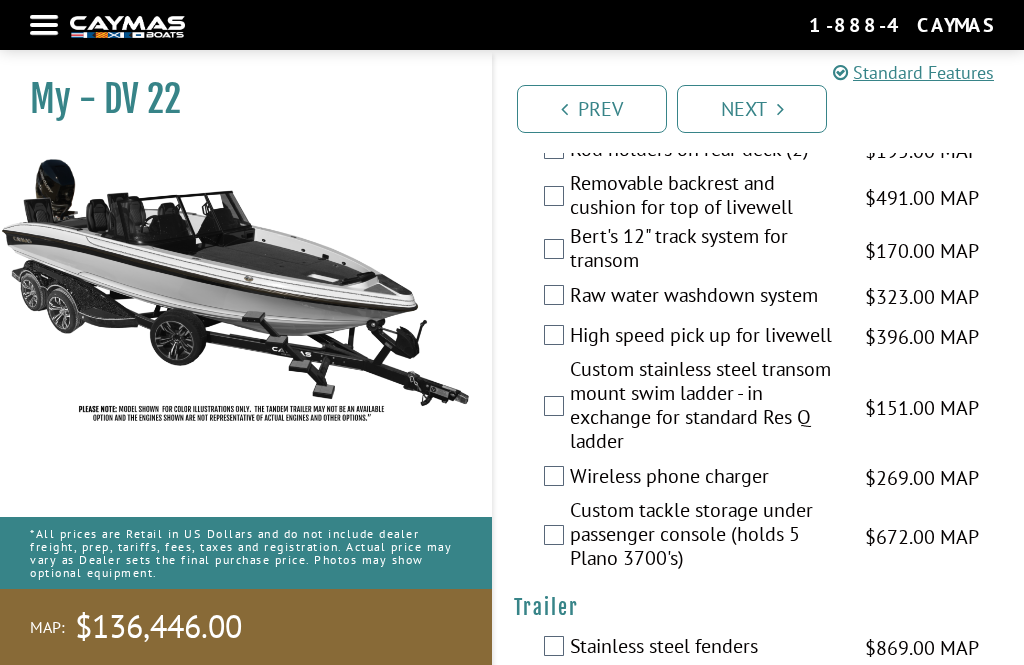 scroll, scrollTop: 6336, scrollLeft: 0, axis: vertical 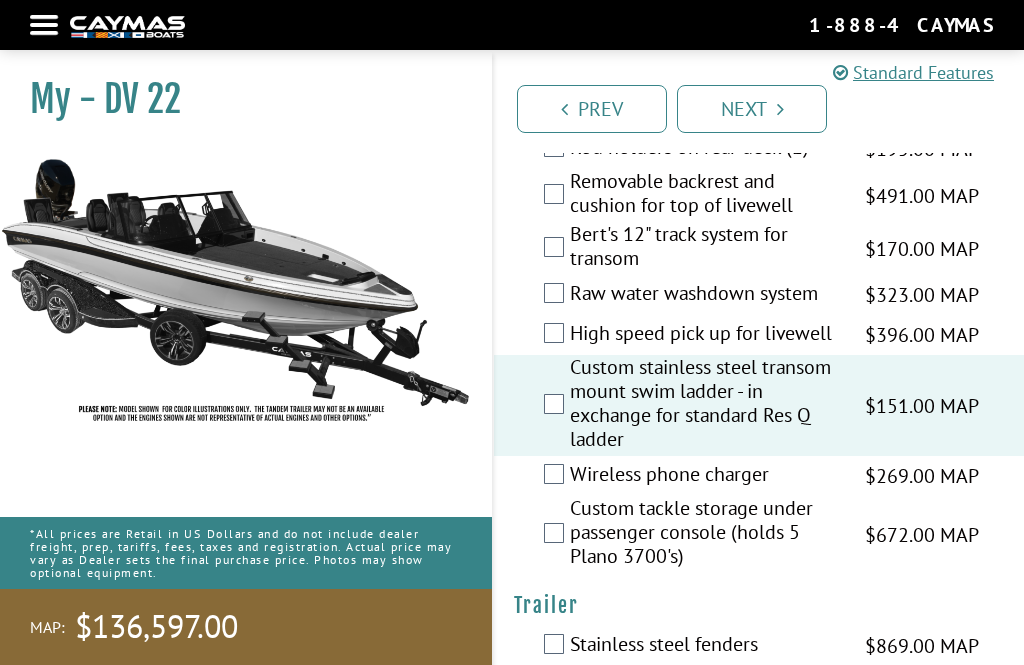 click on "Wireless phone charger
$269.00 MAP
$318.00 MSRP" at bounding box center [759, 476] 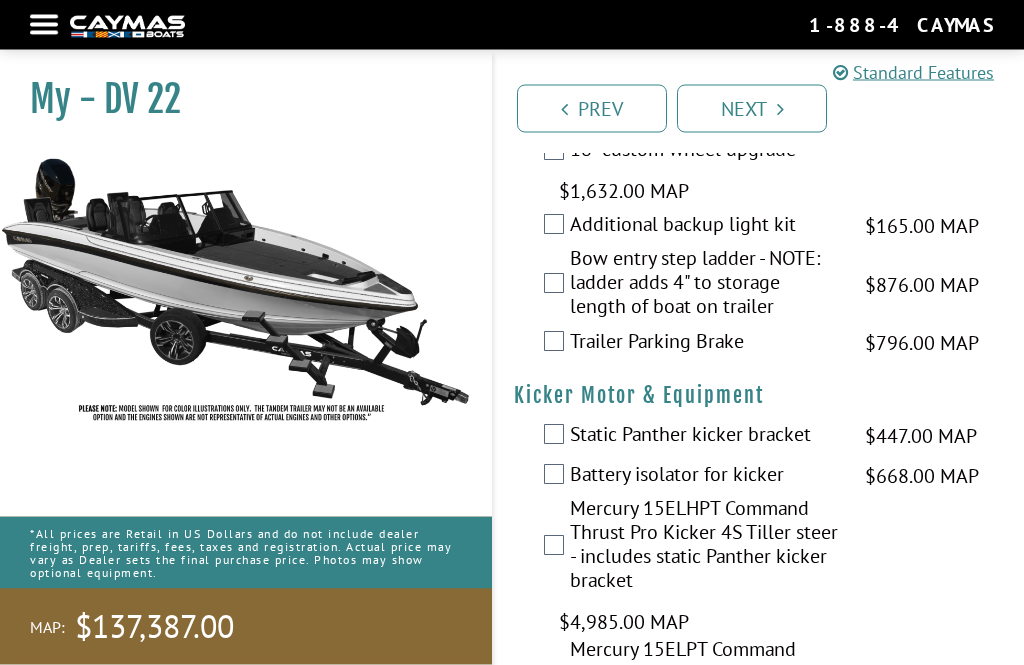 scroll, scrollTop: 7012, scrollLeft: 0, axis: vertical 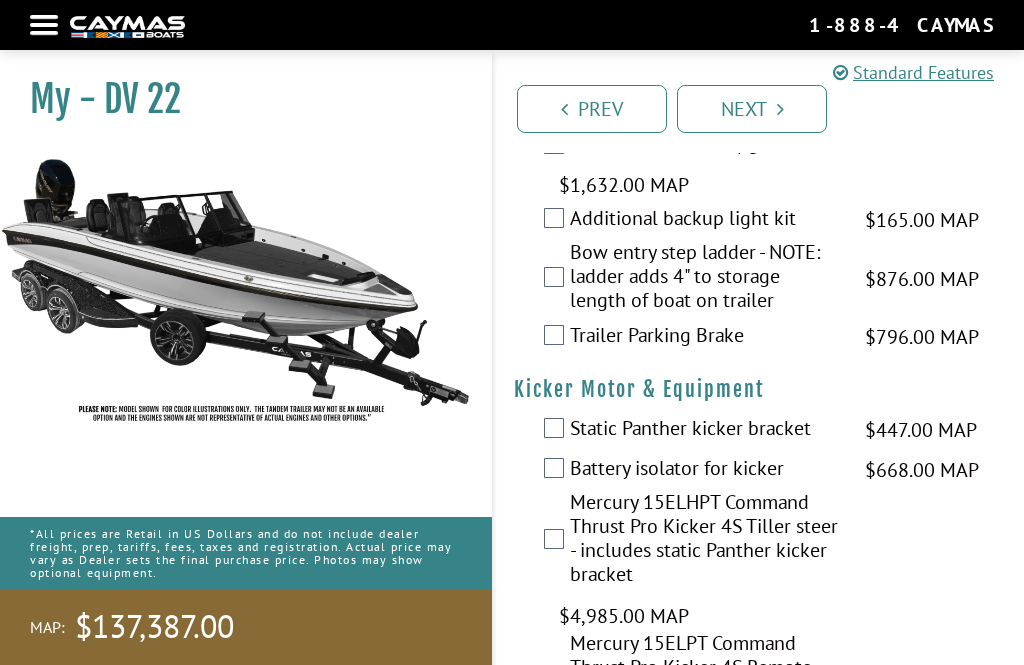 click on "Bow entry step ladder - NOTE: ladder adds 4" to storage length of boat on trailer" at bounding box center [705, 278] 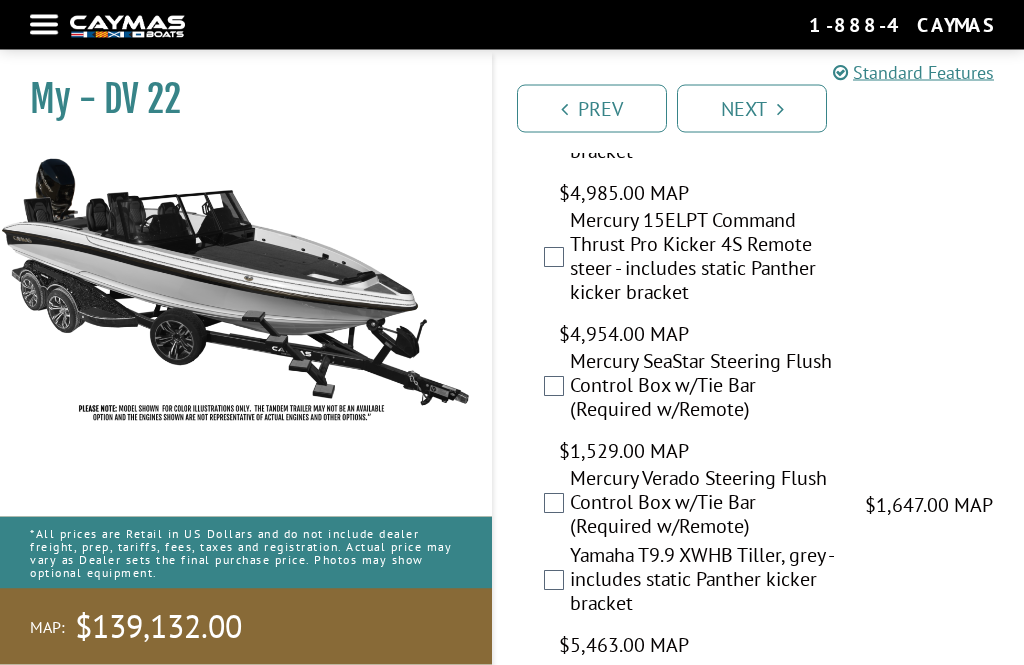 scroll, scrollTop: 7440, scrollLeft: 0, axis: vertical 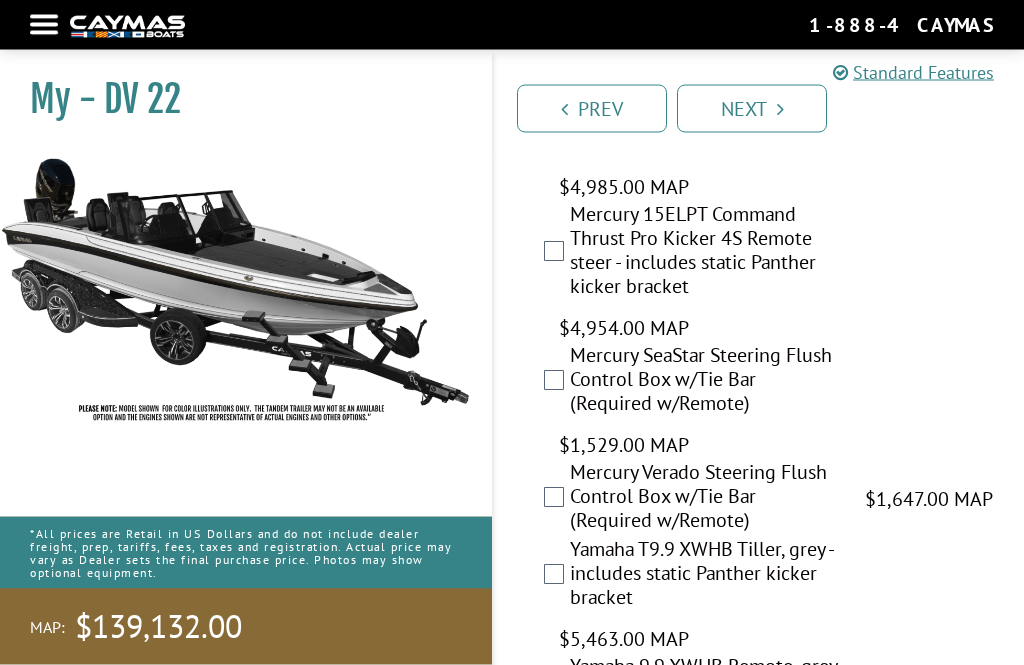 click on "Mercury 15ELPT Command Thrust Pro Kicker 4S Remote steer - includes static Panther kicker bracket" at bounding box center (705, 253) 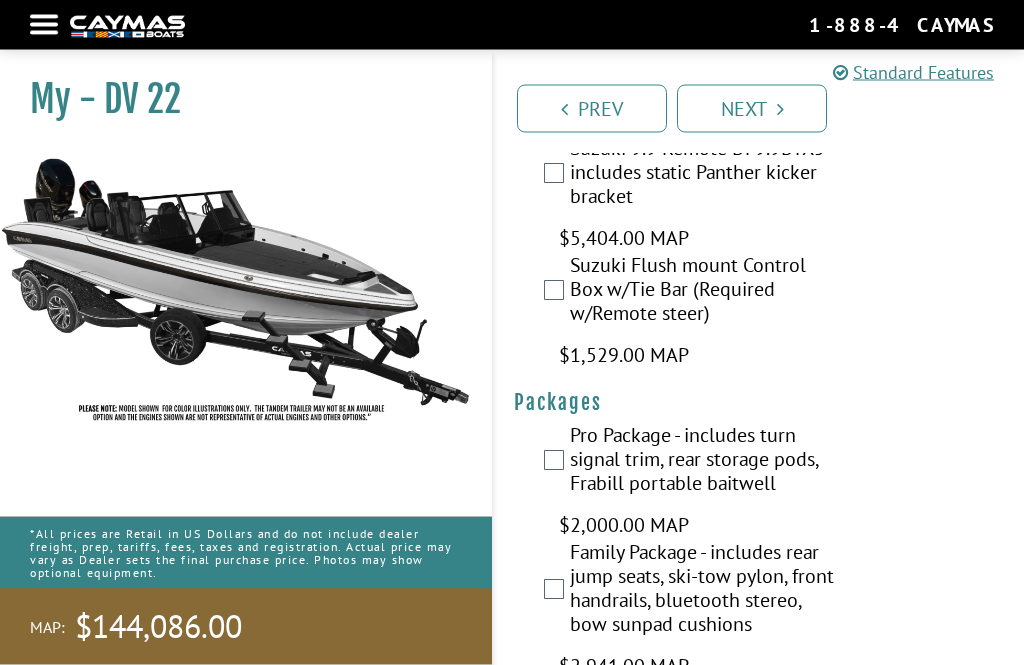 scroll, scrollTop: 8430, scrollLeft: 0, axis: vertical 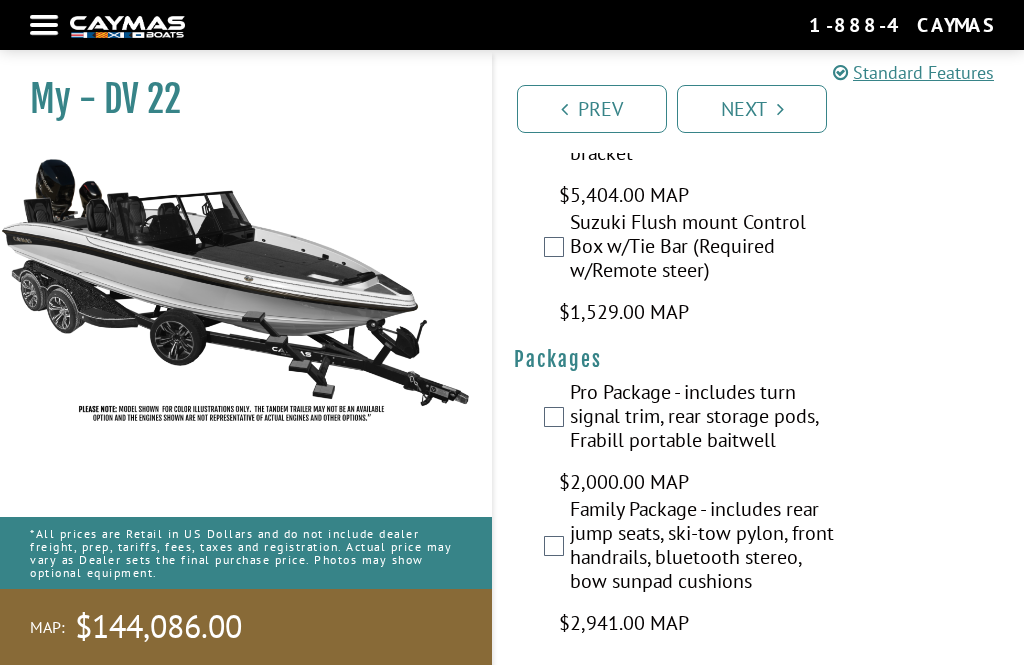 click on "Pro Package - includes turn signal trim, rear storage pods, Frabill portable baitwell" at bounding box center [705, 418] 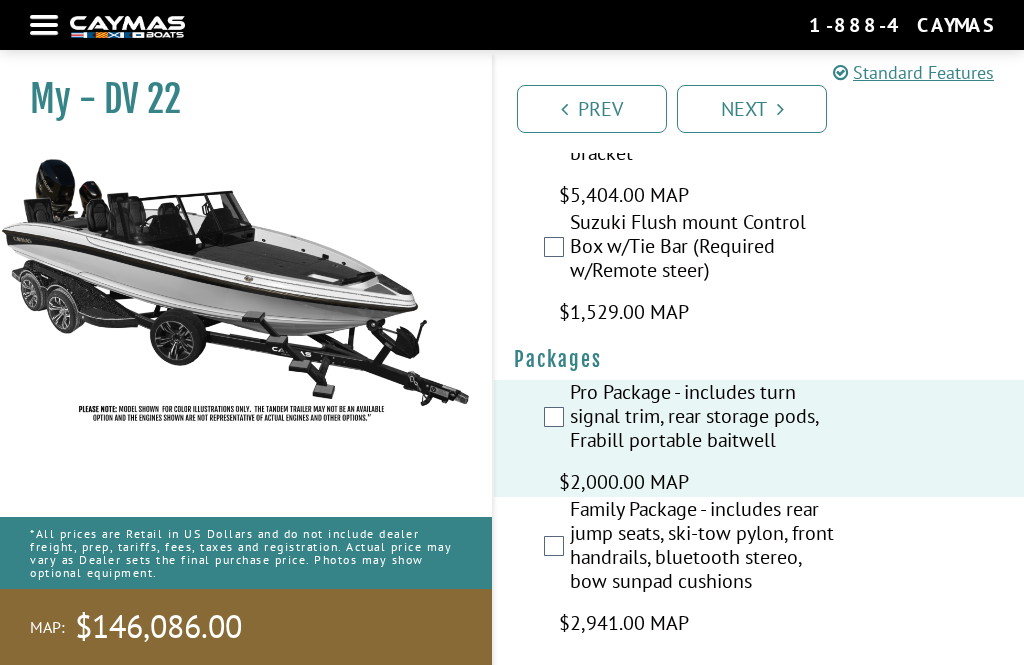 click on "Next" at bounding box center (752, 109) 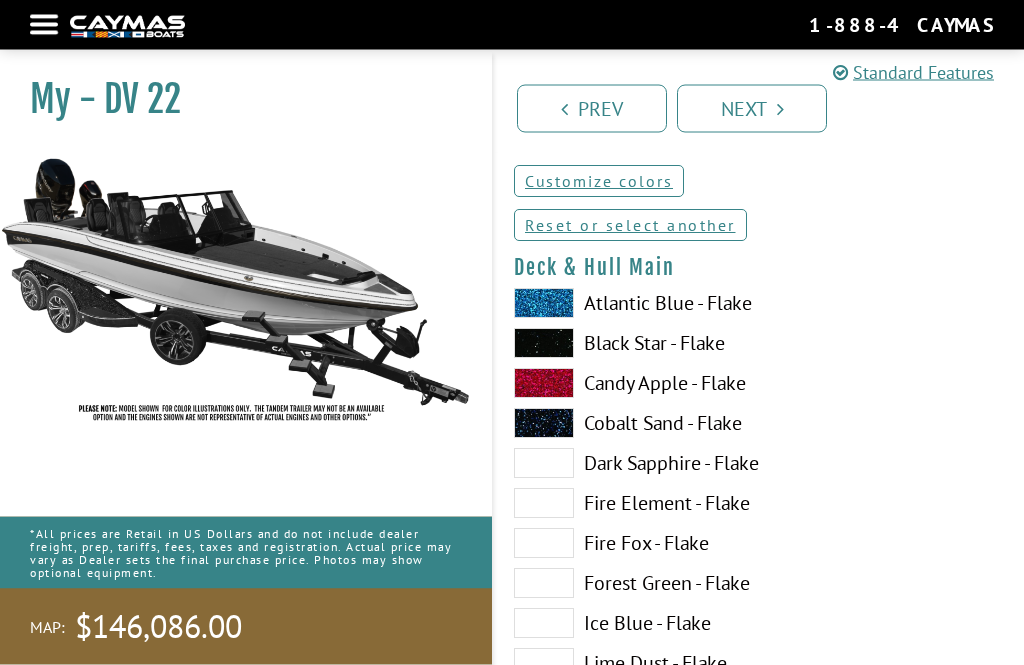 scroll, scrollTop: 122, scrollLeft: 0, axis: vertical 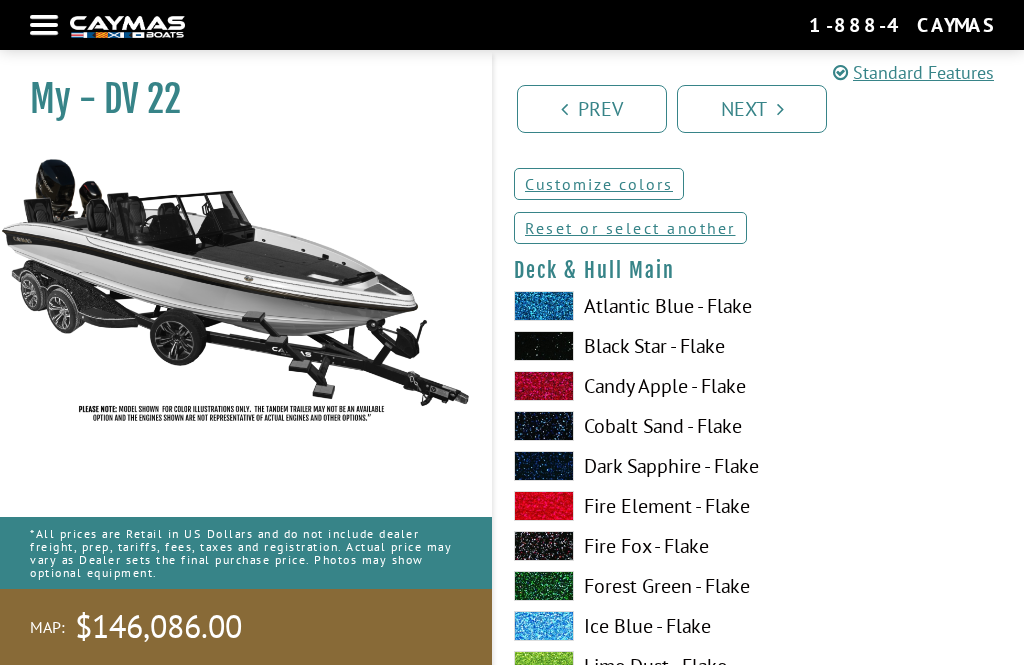 click on "Atlantic Blue - Flake" at bounding box center [626, 306] 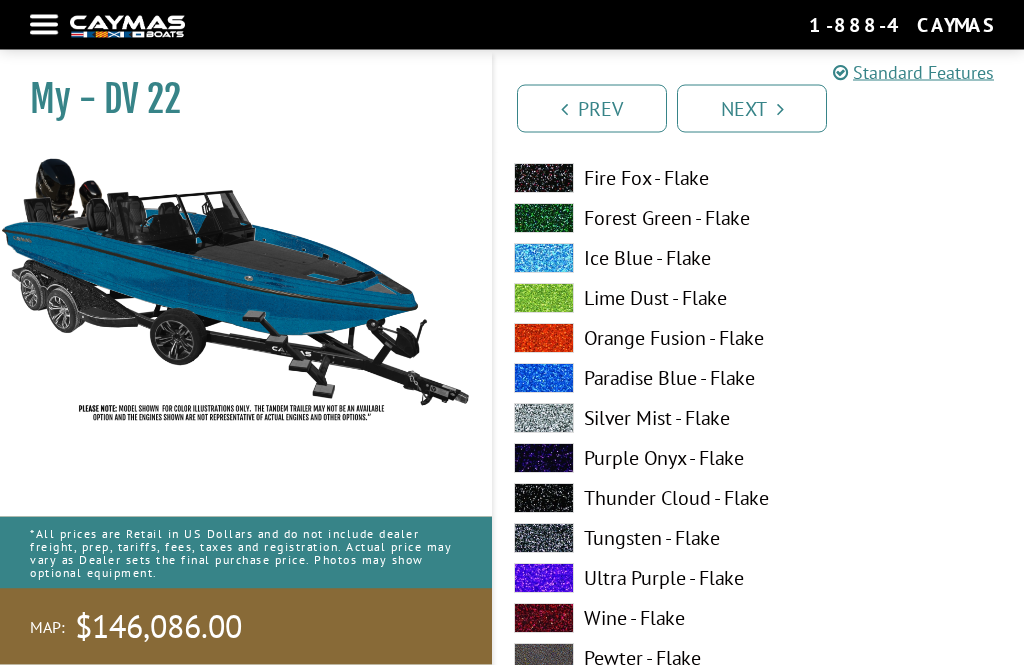 scroll, scrollTop: 1719, scrollLeft: 0, axis: vertical 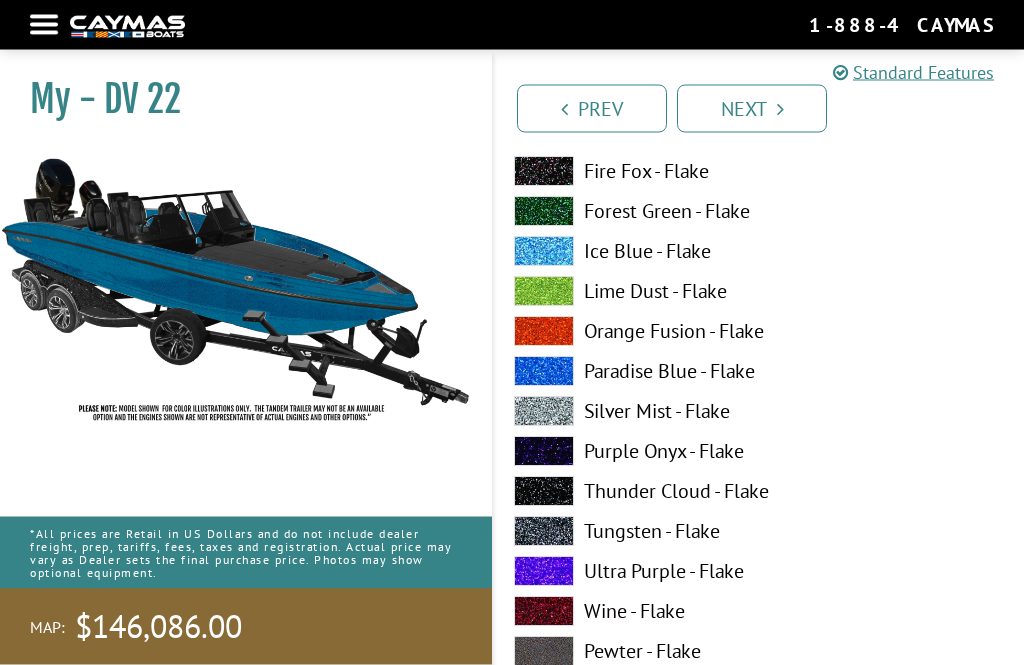 click on "Tungsten - Flake" at bounding box center (626, 532) 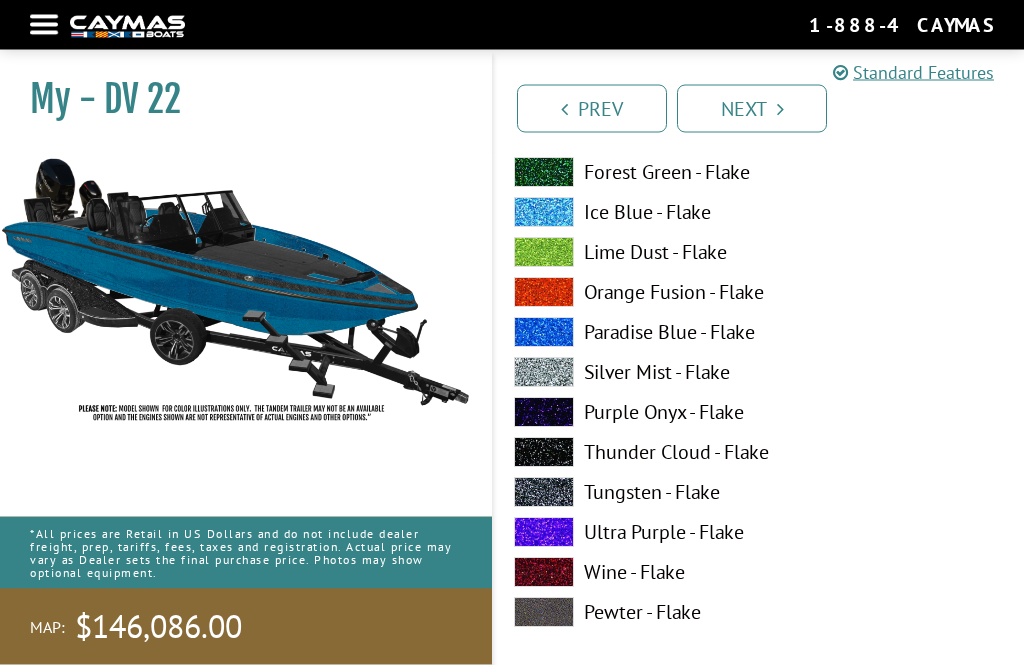scroll, scrollTop: 2982, scrollLeft: 0, axis: vertical 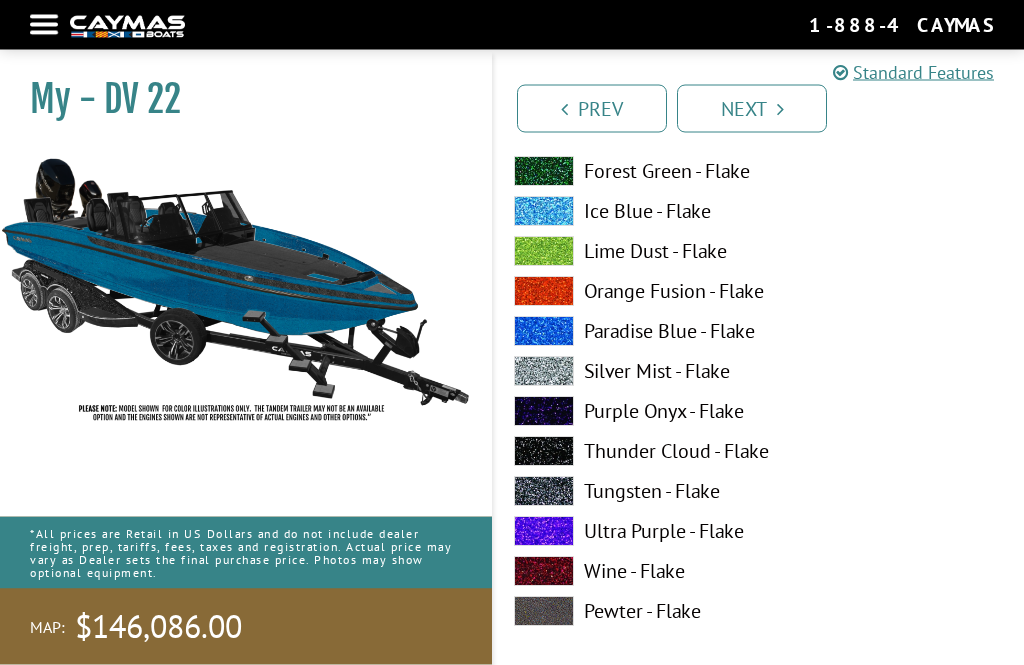 click on "Tungsten - Flake" at bounding box center [626, 492] 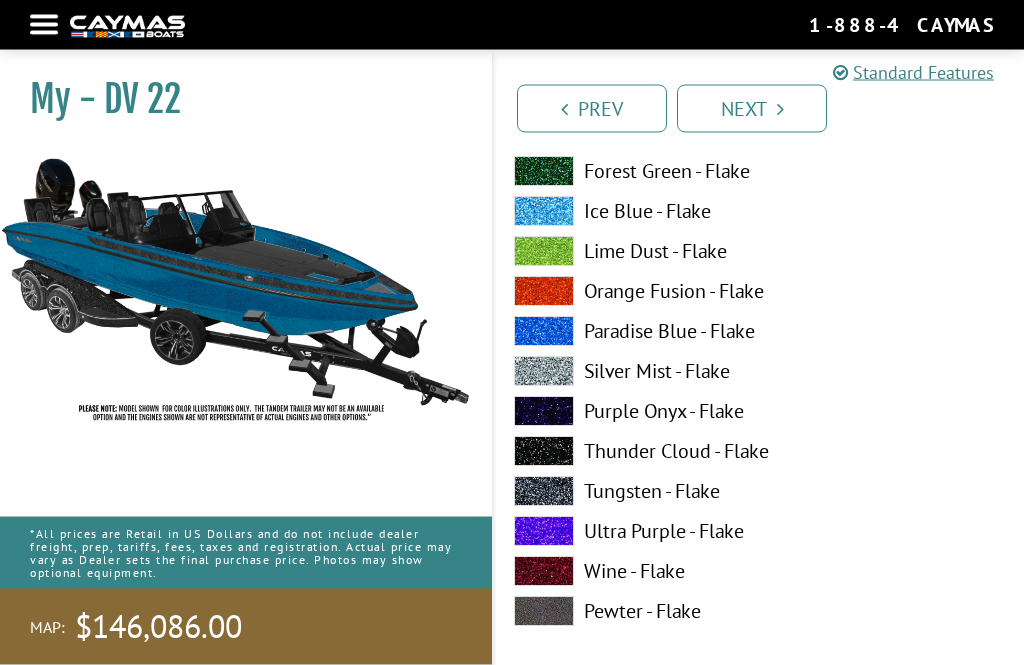scroll, scrollTop: 2983, scrollLeft: 0, axis: vertical 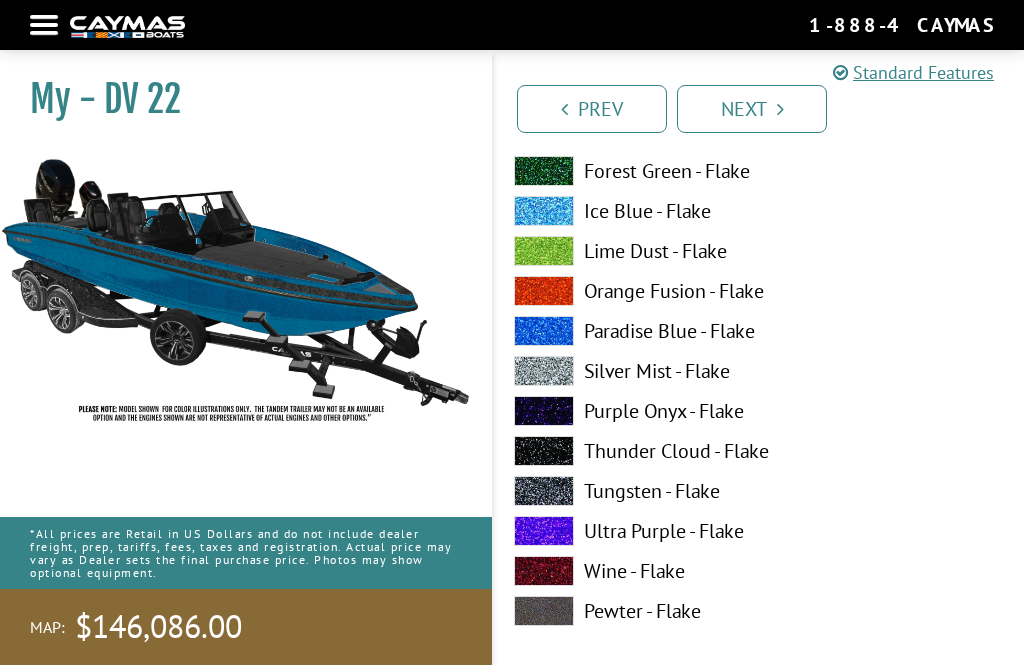 click on "Tungsten - Flake" at bounding box center [626, 491] 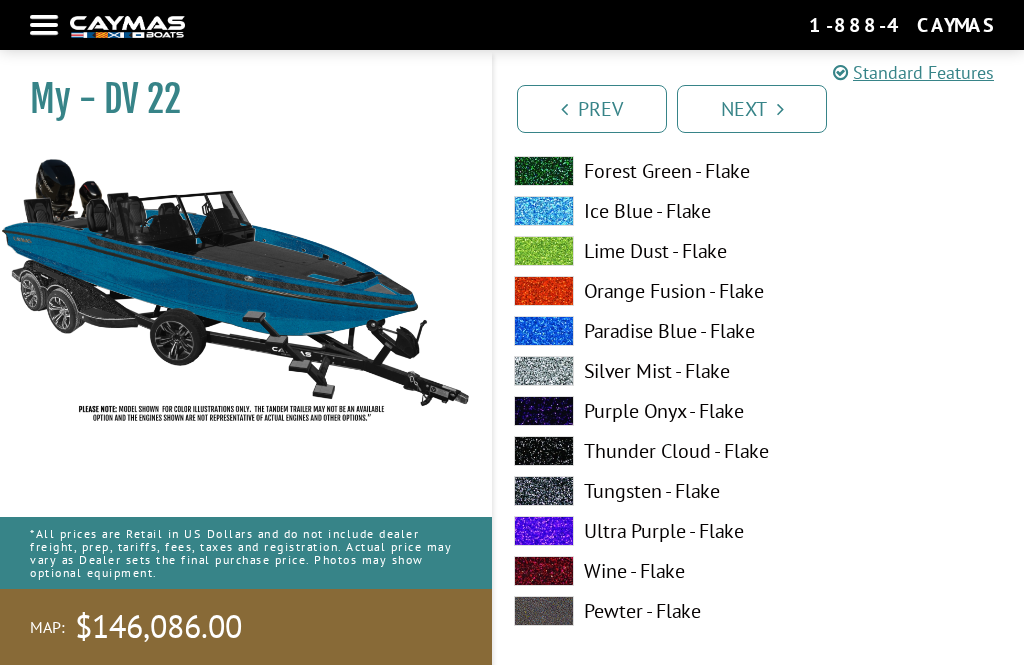 click on "Tungsten - Flake" at bounding box center [626, 491] 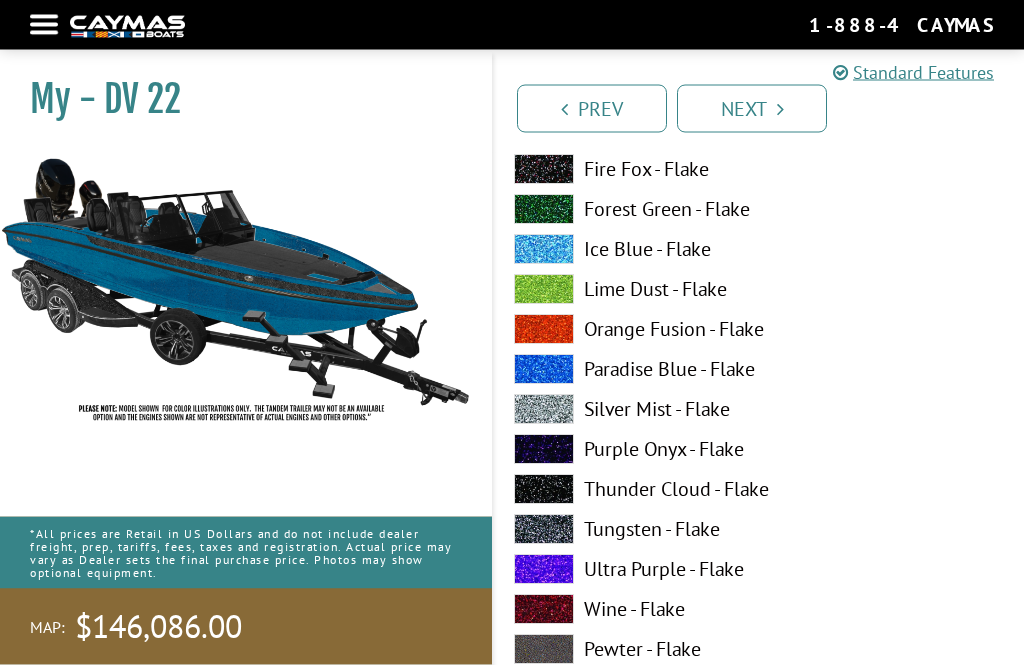 scroll, scrollTop: 3768, scrollLeft: 0, axis: vertical 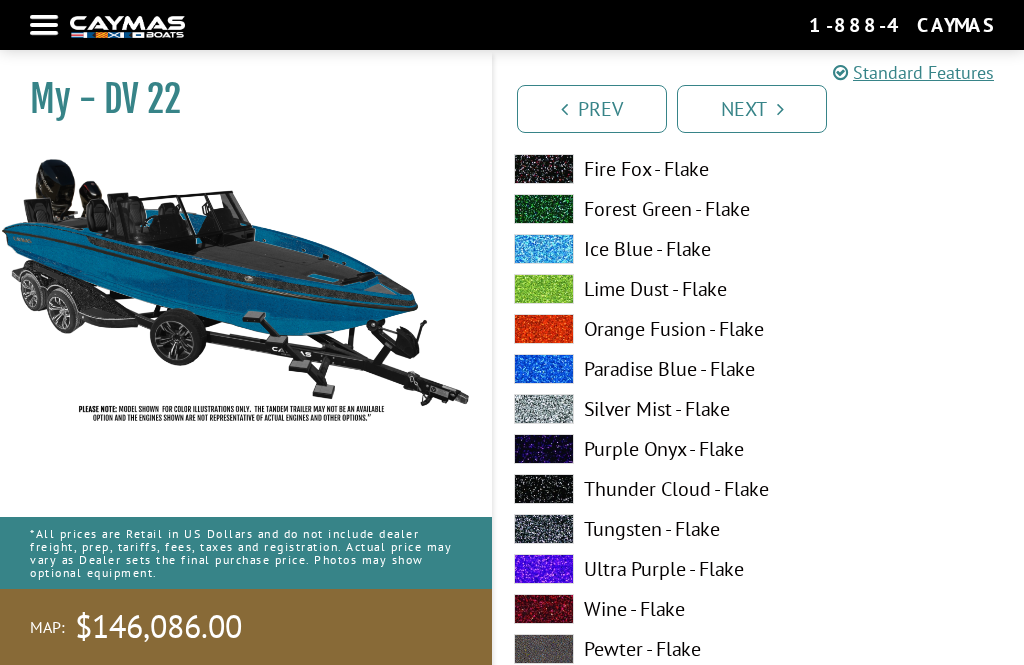 click on "Silver Mist - Flake" at bounding box center (626, 409) 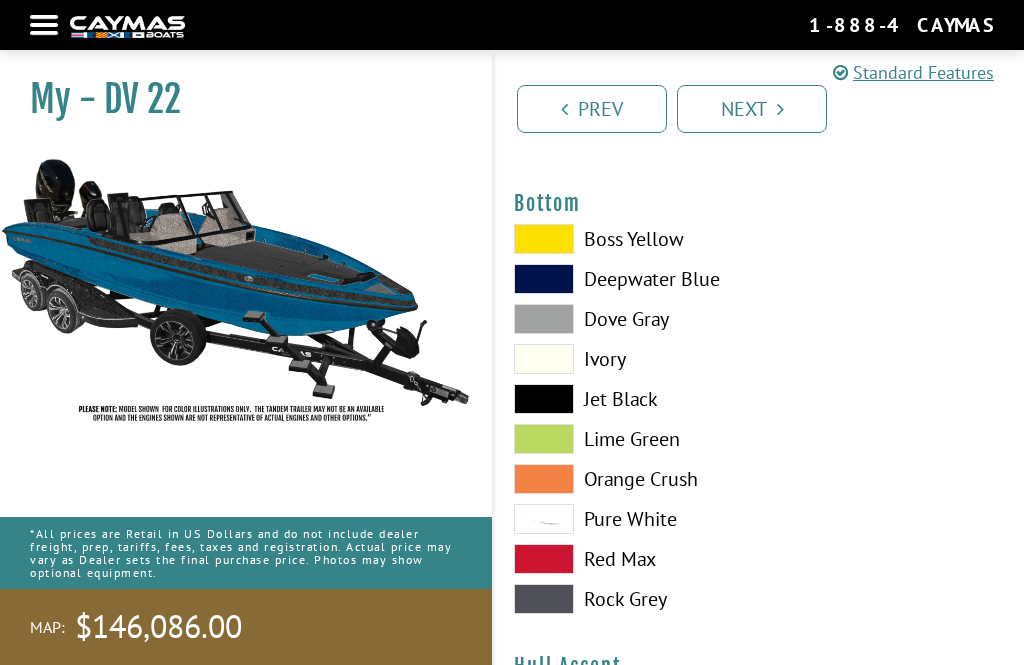 scroll, scrollTop: 4679, scrollLeft: 0, axis: vertical 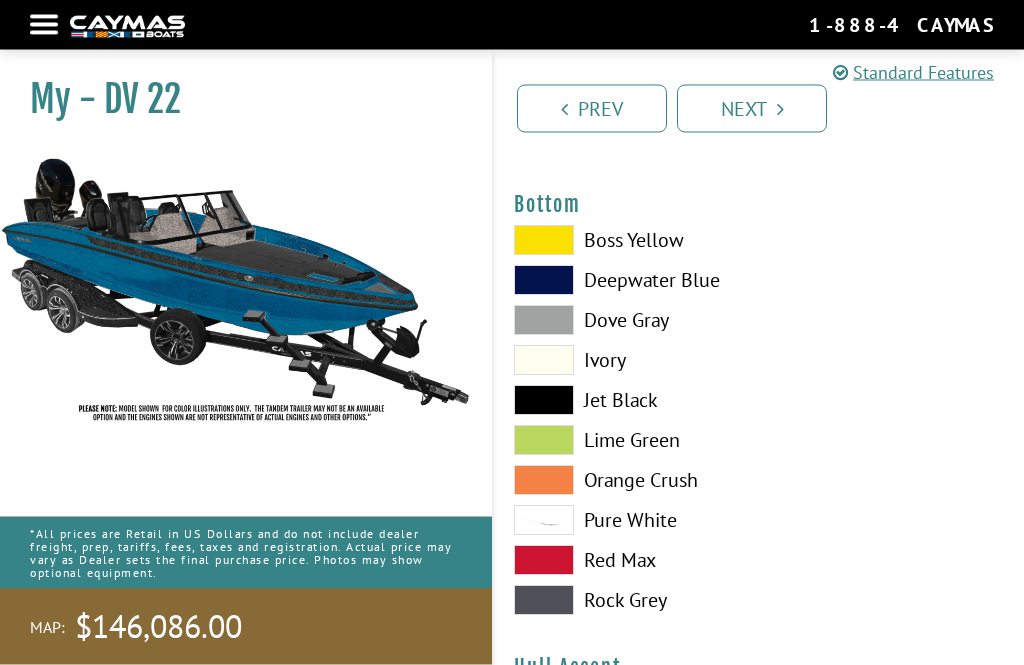 click on "Dove Gray" at bounding box center [626, 321] 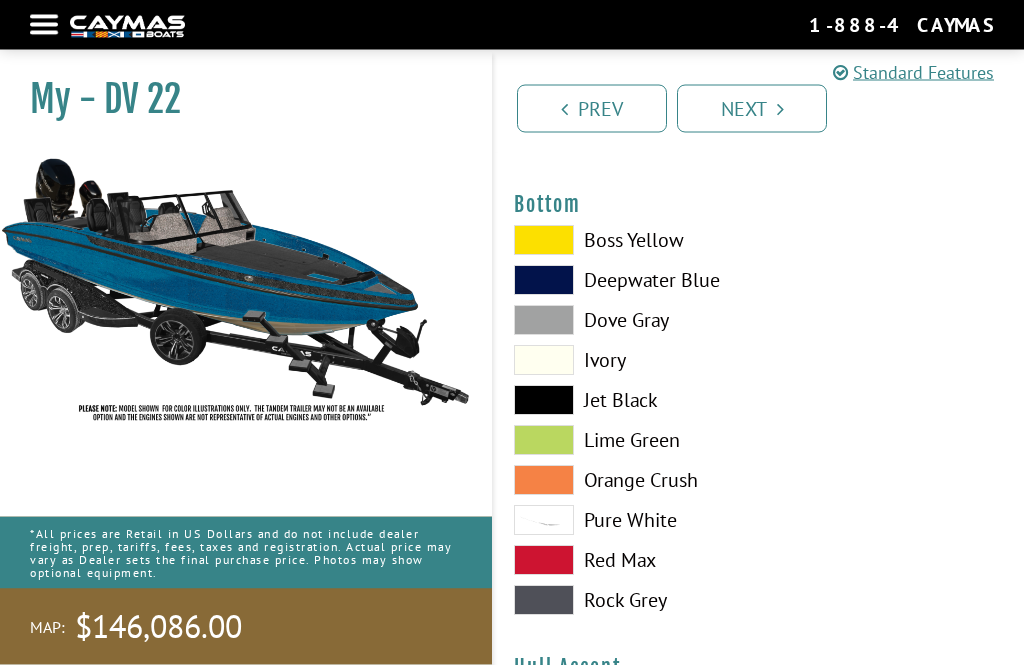 scroll, scrollTop: 4680, scrollLeft: 0, axis: vertical 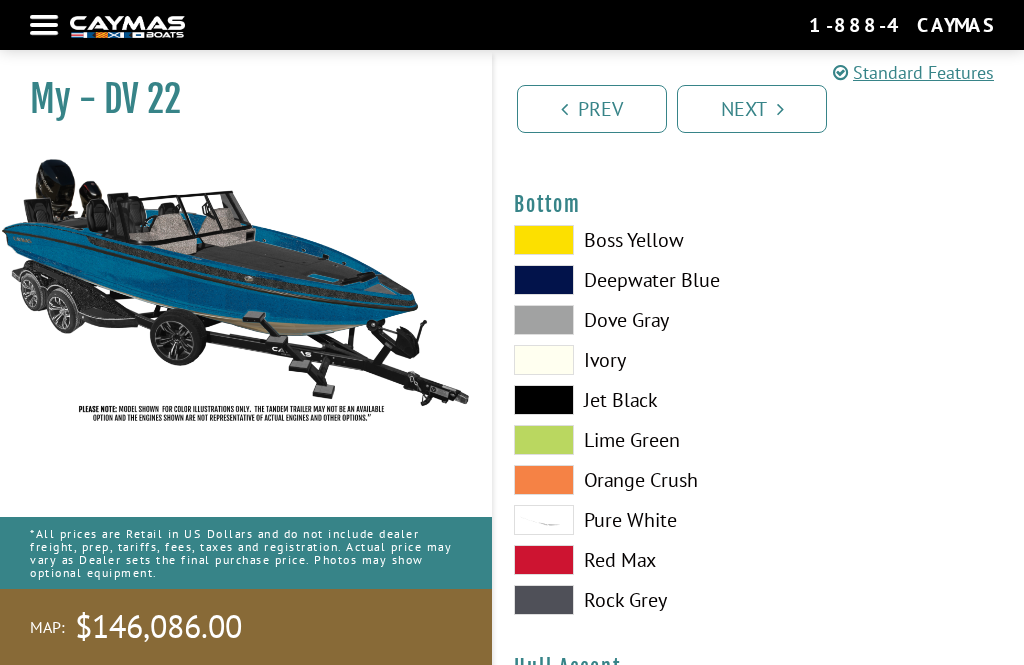 click on "Jet Black" at bounding box center [626, 400] 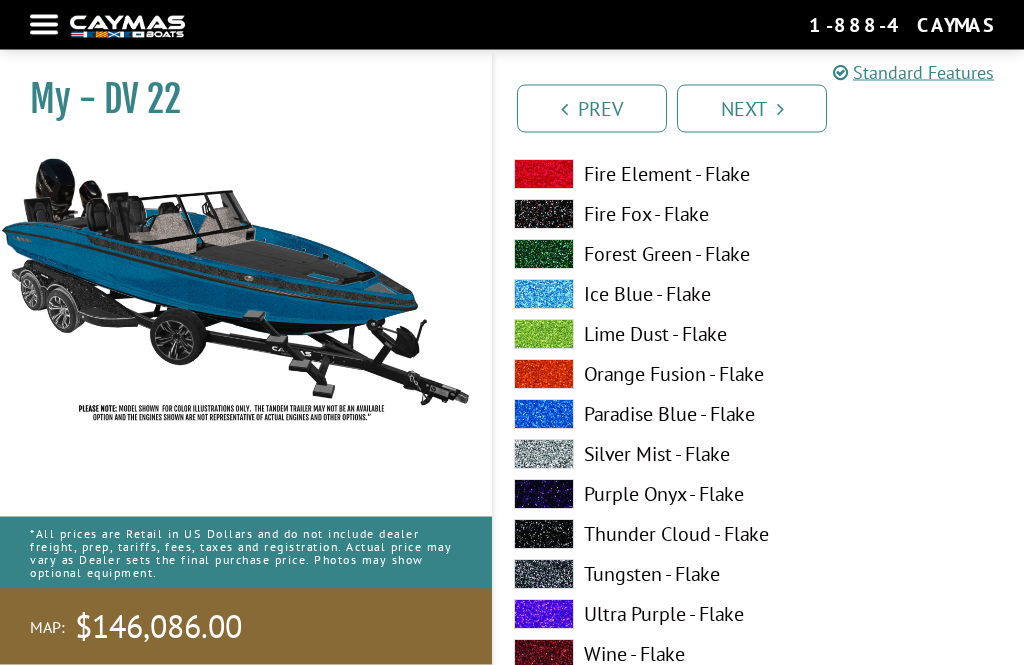 scroll, scrollTop: 5407, scrollLeft: 0, axis: vertical 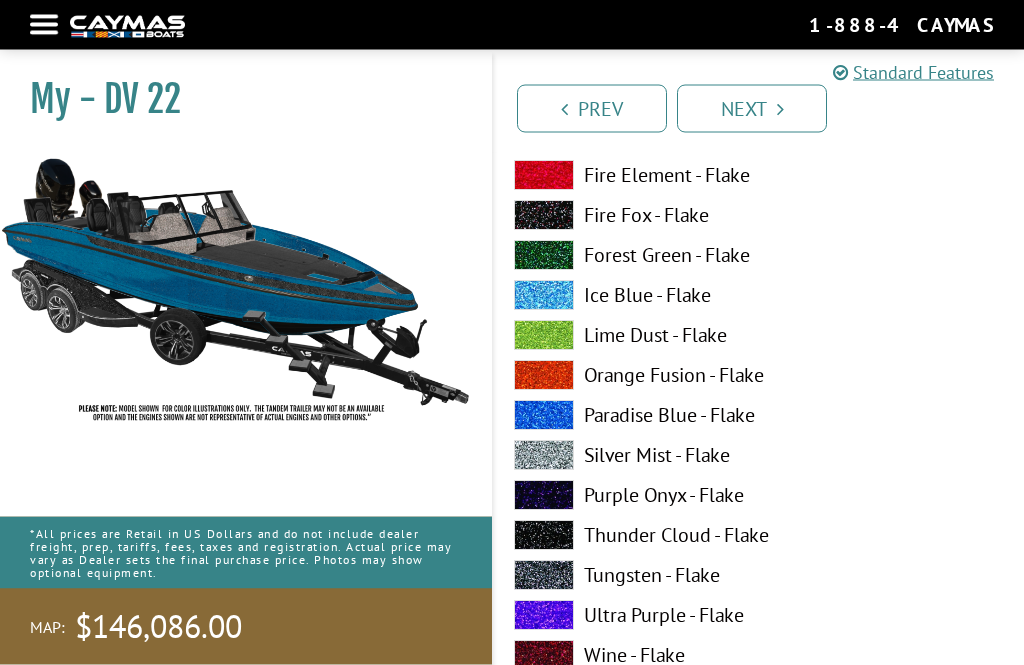 click on "Silver Mist - Flake" at bounding box center (626, 456) 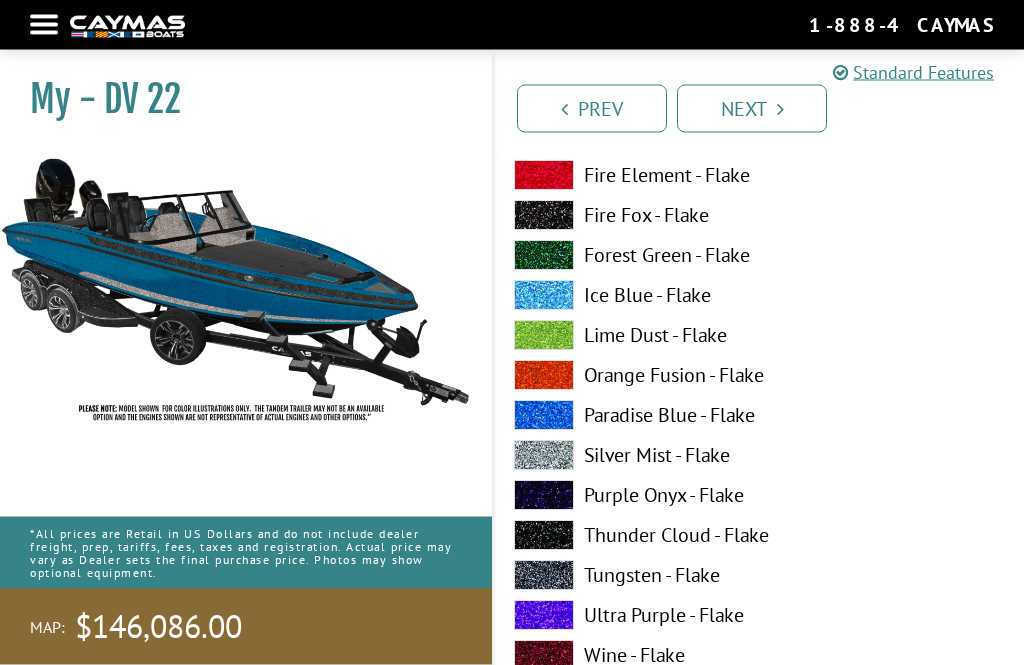 scroll, scrollTop: 5408, scrollLeft: 0, axis: vertical 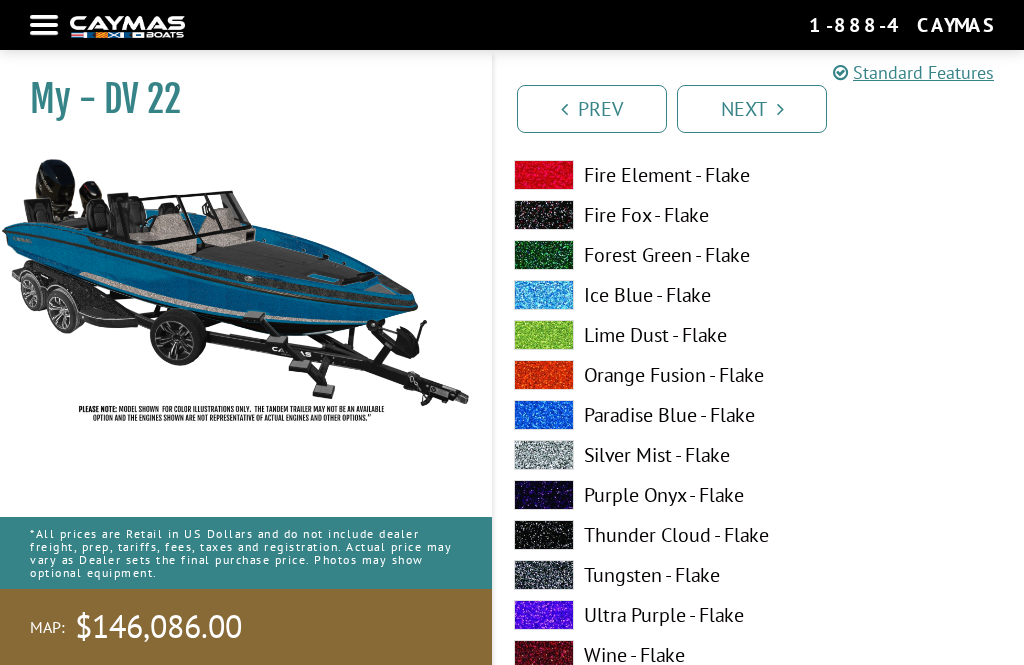 click on "Silver Mist - Flake" at bounding box center [626, 455] 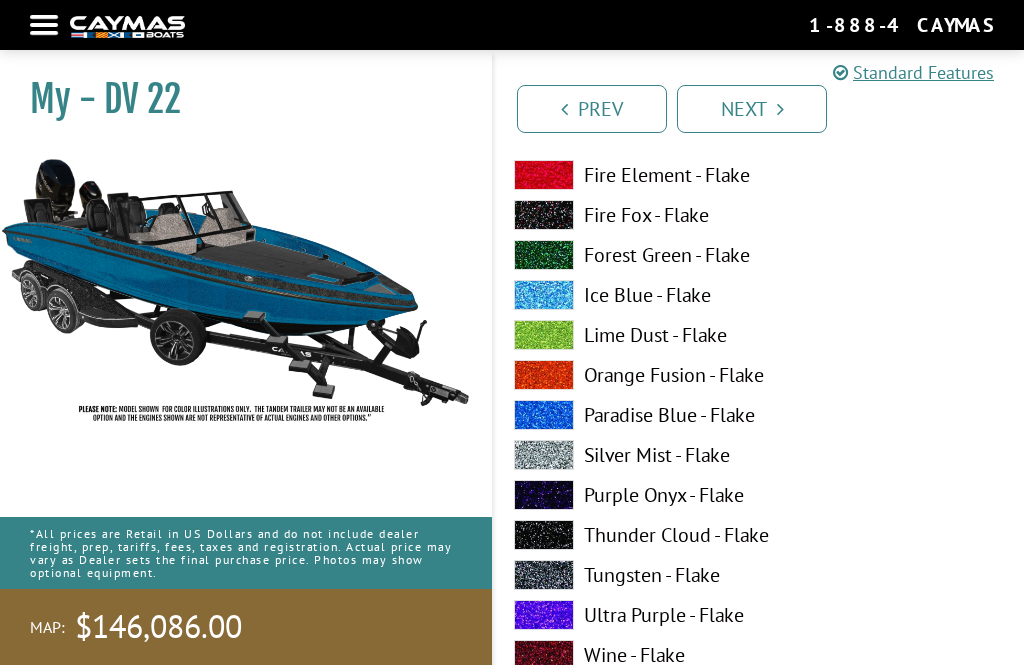 click on "Tungsten - Flake" at bounding box center (626, 575) 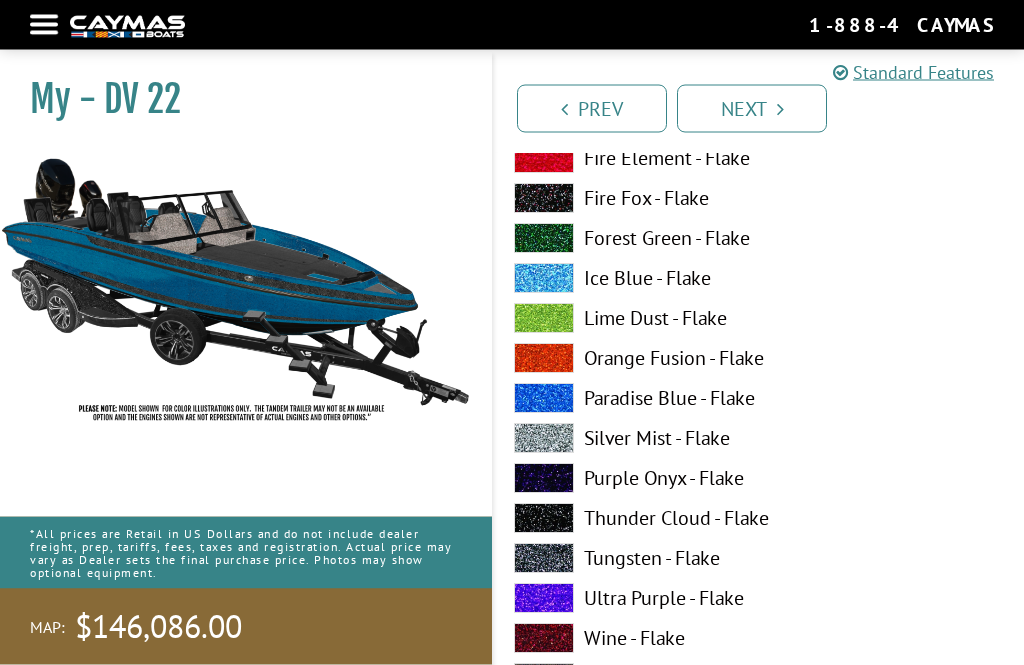 scroll, scrollTop: 6649, scrollLeft: 0, axis: vertical 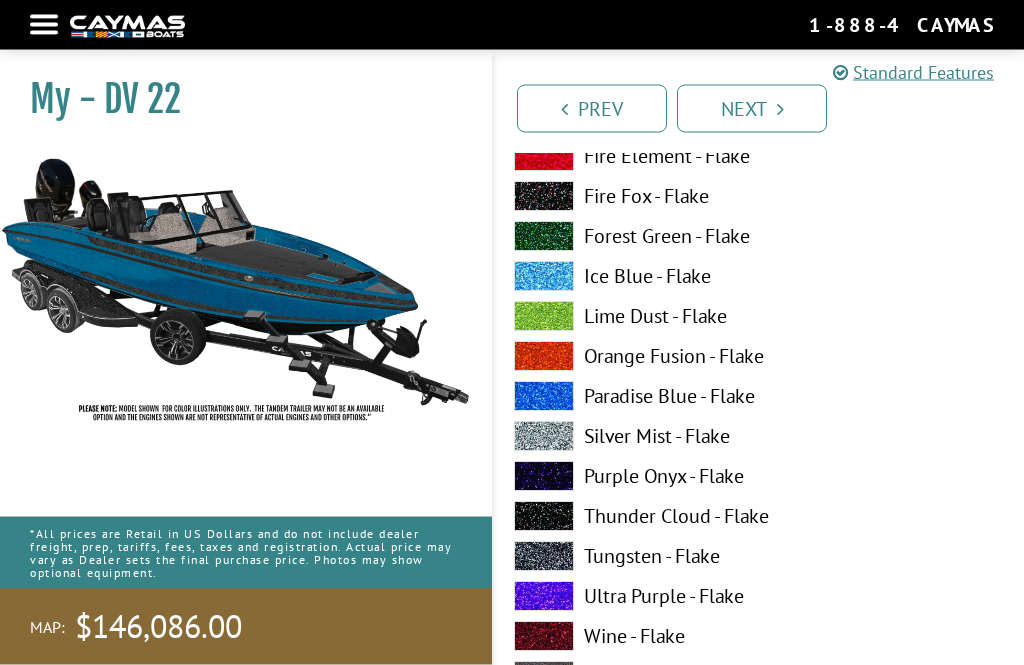 click on "Tungsten - Flake" at bounding box center [626, 557] 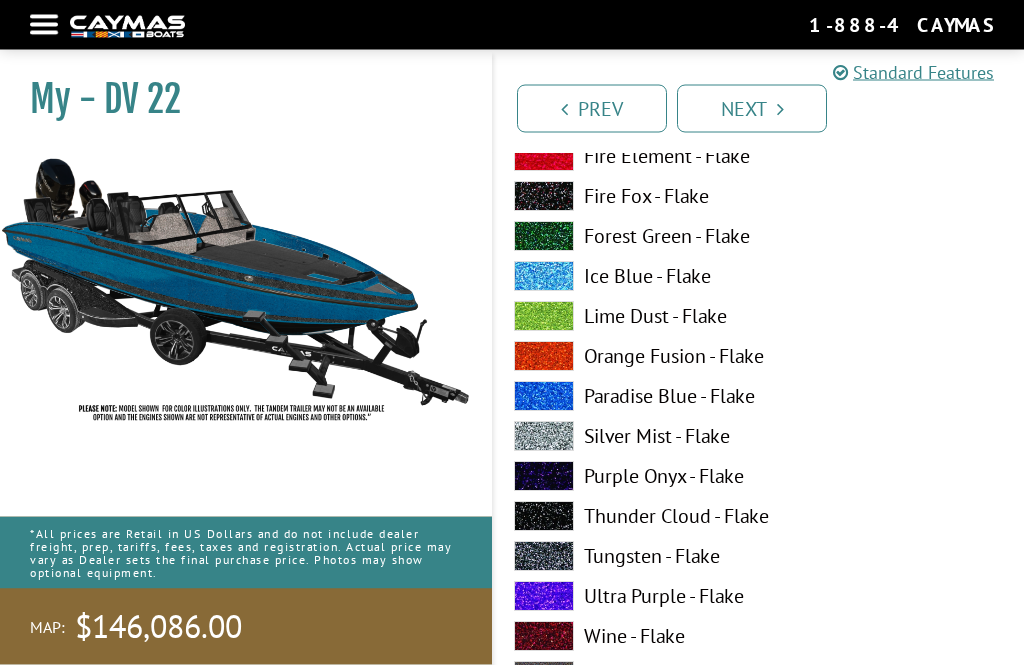 scroll, scrollTop: 6650, scrollLeft: 0, axis: vertical 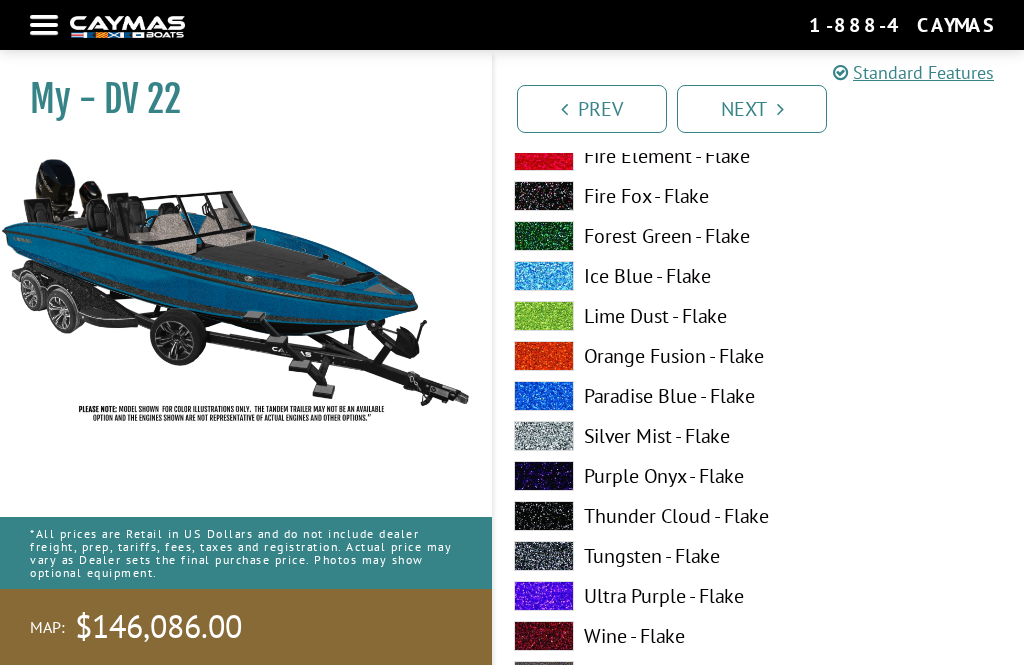click on "Tungsten - Flake" at bounding box center [626, 556] 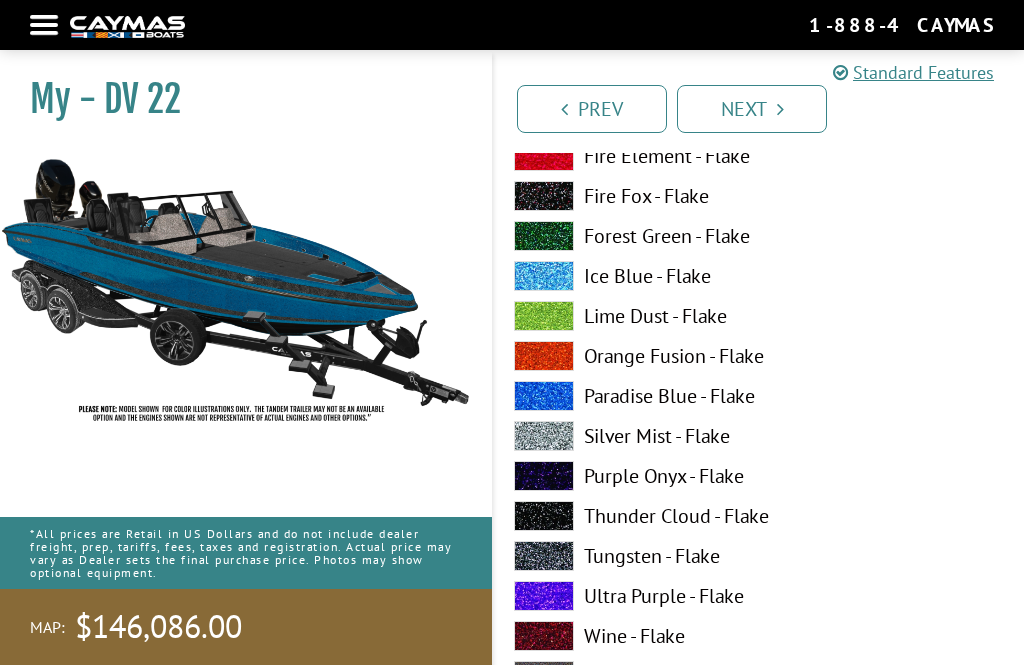 click on "Tungsten - Flake" at bounding box center (626, 556) 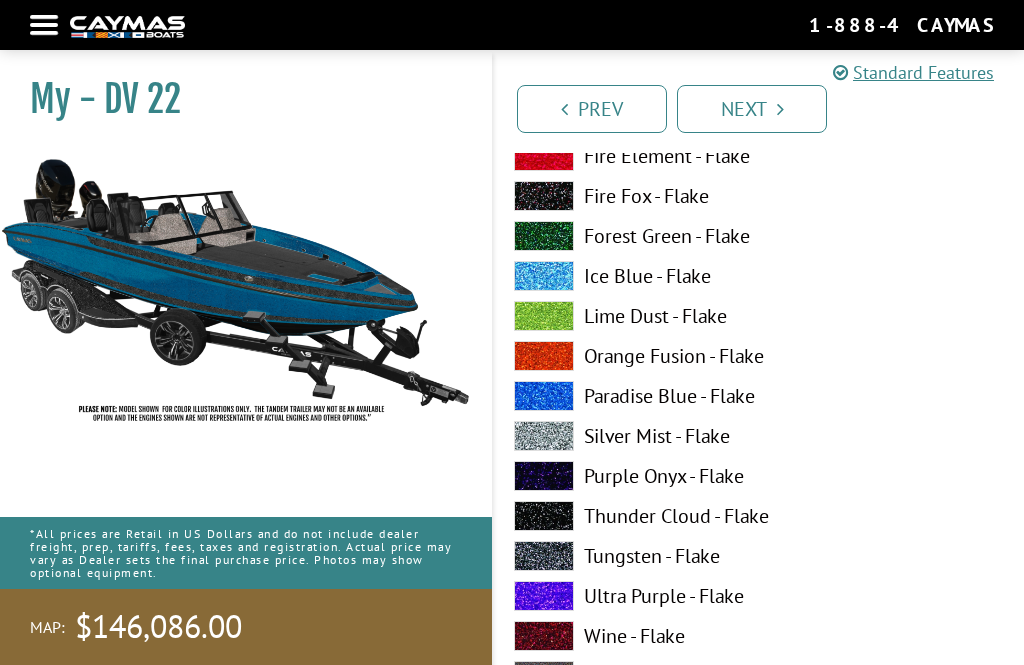 click on "Tungsten - Flake" at bounding box center (626, 556) 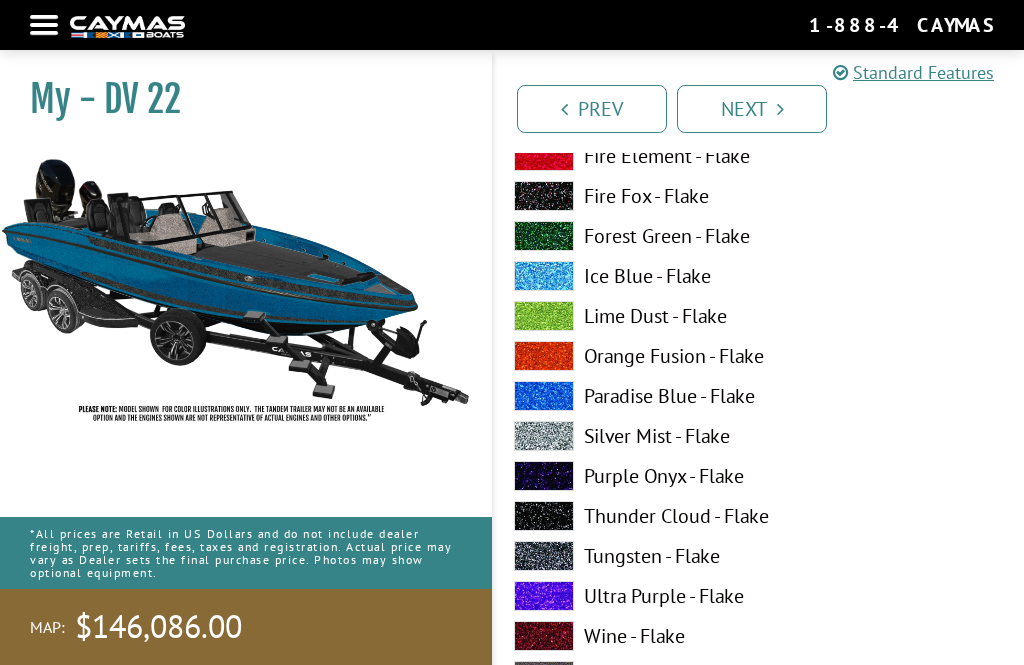 click on "Tungsten - Flake" at bounding box center [626, 556] 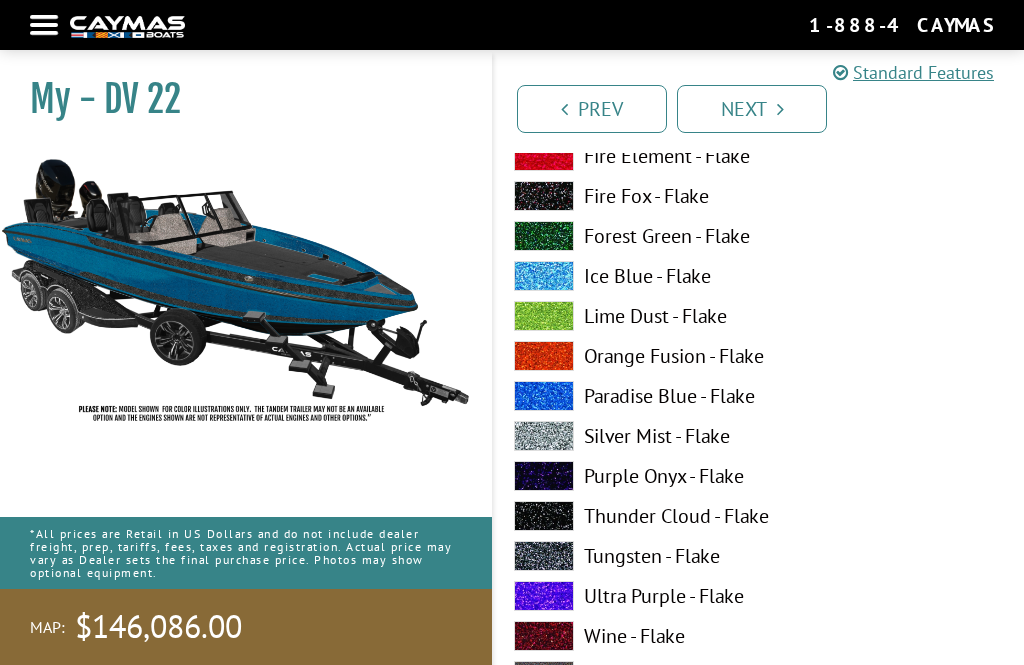 click on "Tungsten - Flake" at bounding box center (626, 556) 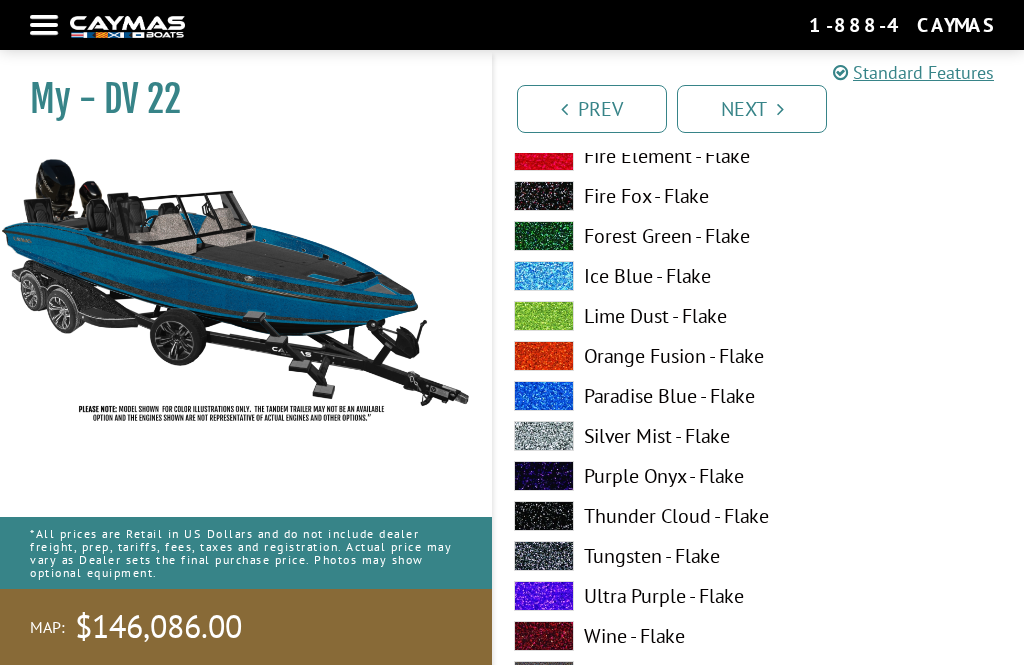 click on "Tungsten - Flake" at bounding box center (626, 556) 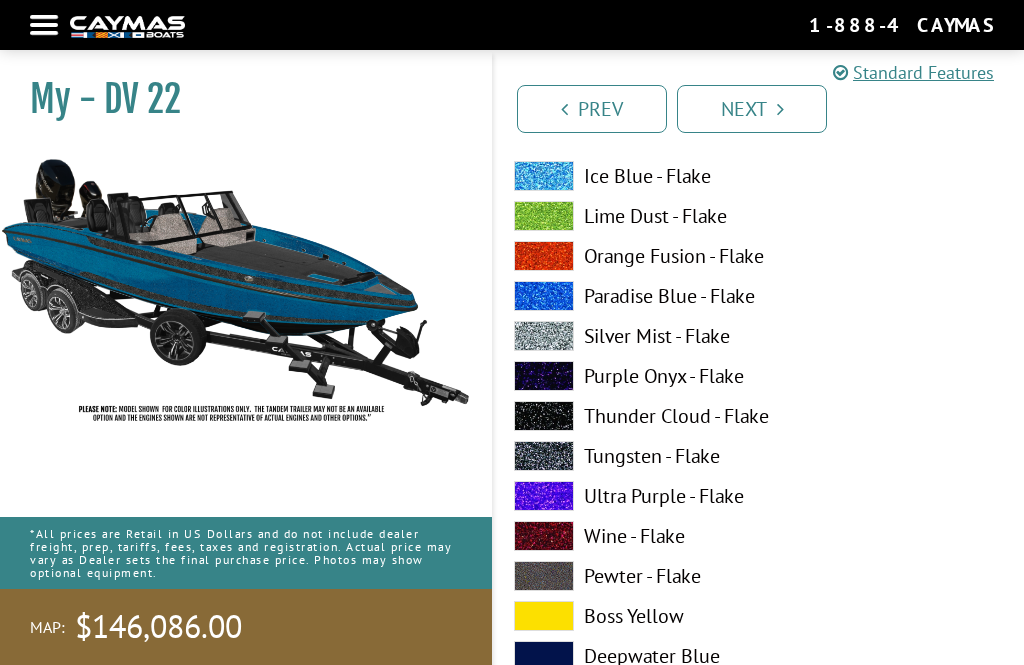 scroll, scrollTop: 7572, scrollLeft: 0, axis: vertical 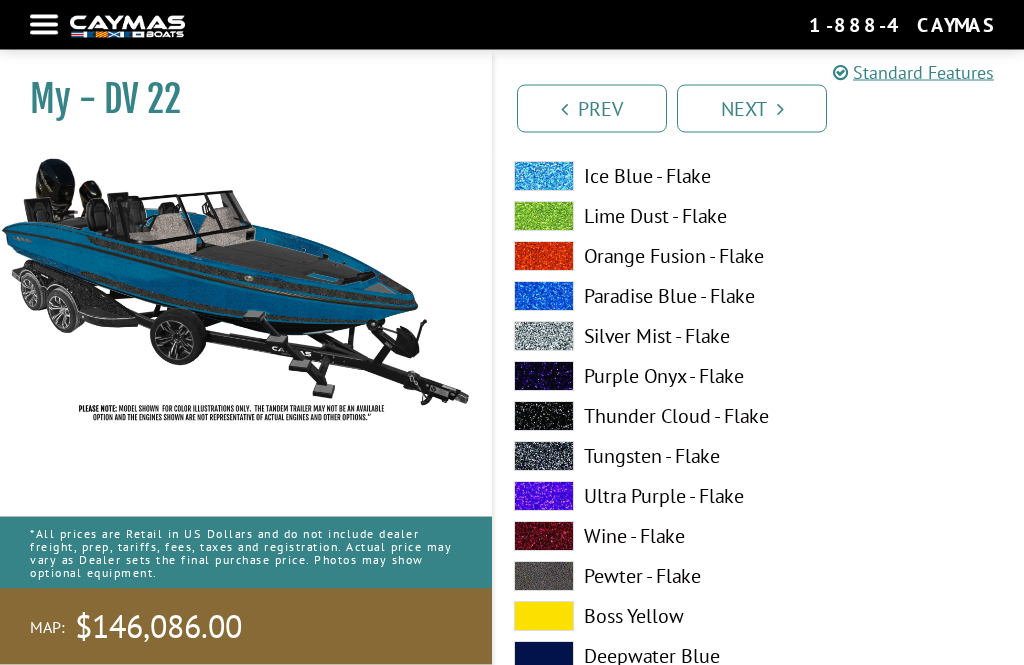 click on "Silver Mist - Flake" at bounding box center [626, 337] 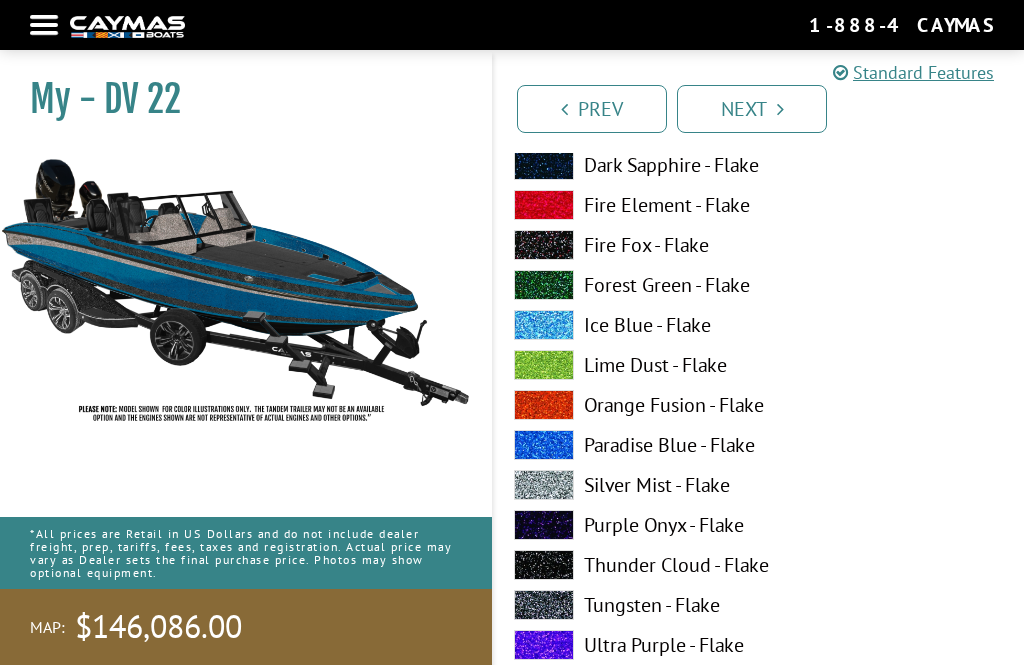 scroll, scrollTop: 8656, scrollLeft: 0, axis: vertical 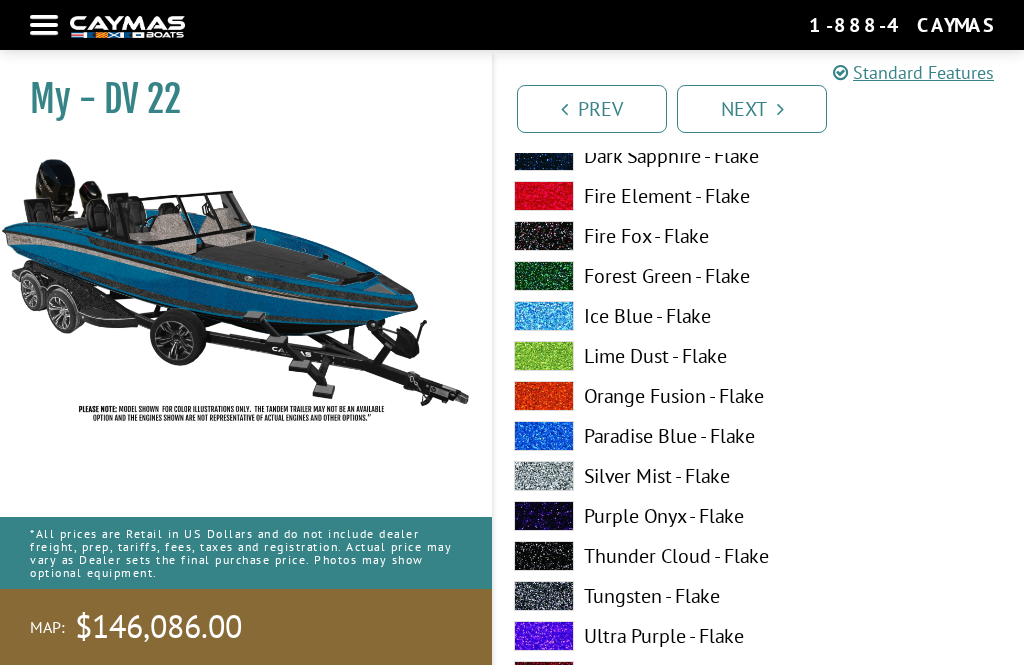 click on "Silver Mist - Flake" at bounding box center [626, 476] 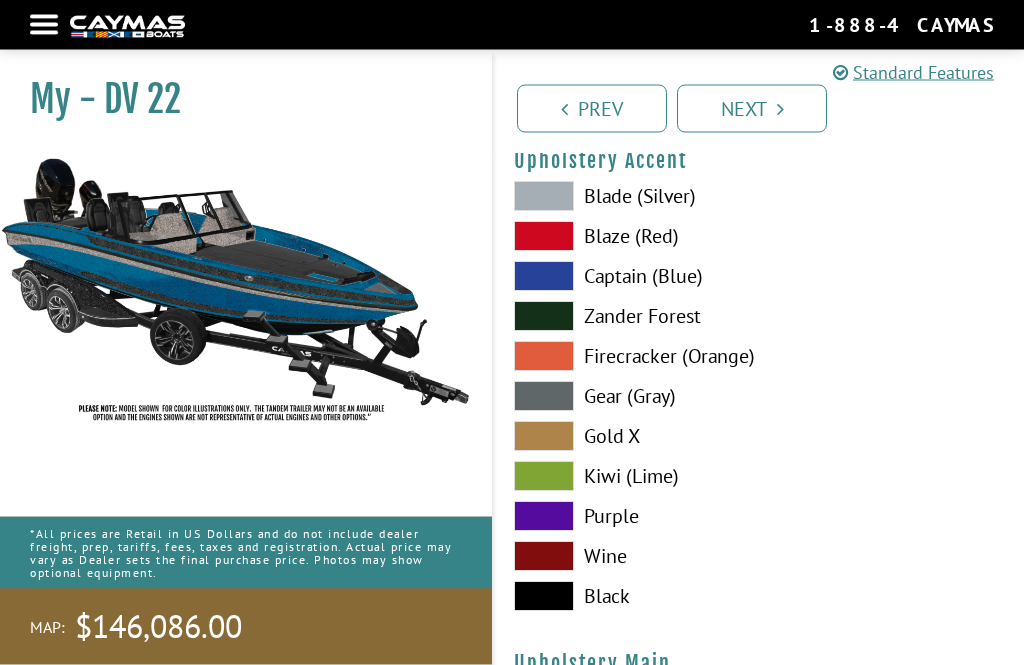 scroll, scrollTop: 9462, scrollLeft: 0, axis: vertical 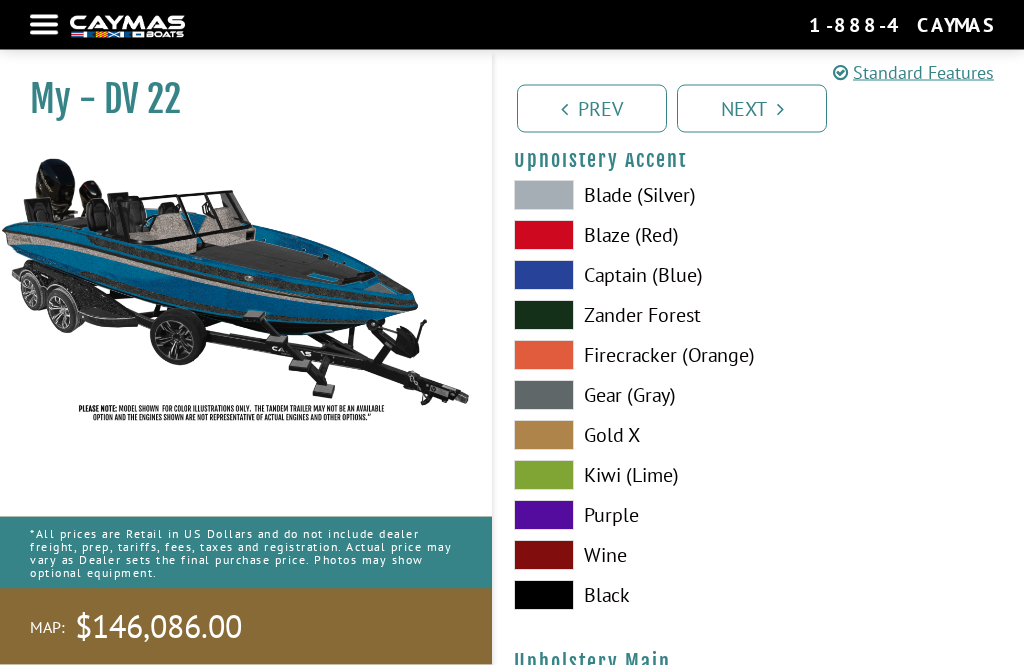 click at bounding box center [544, 276] 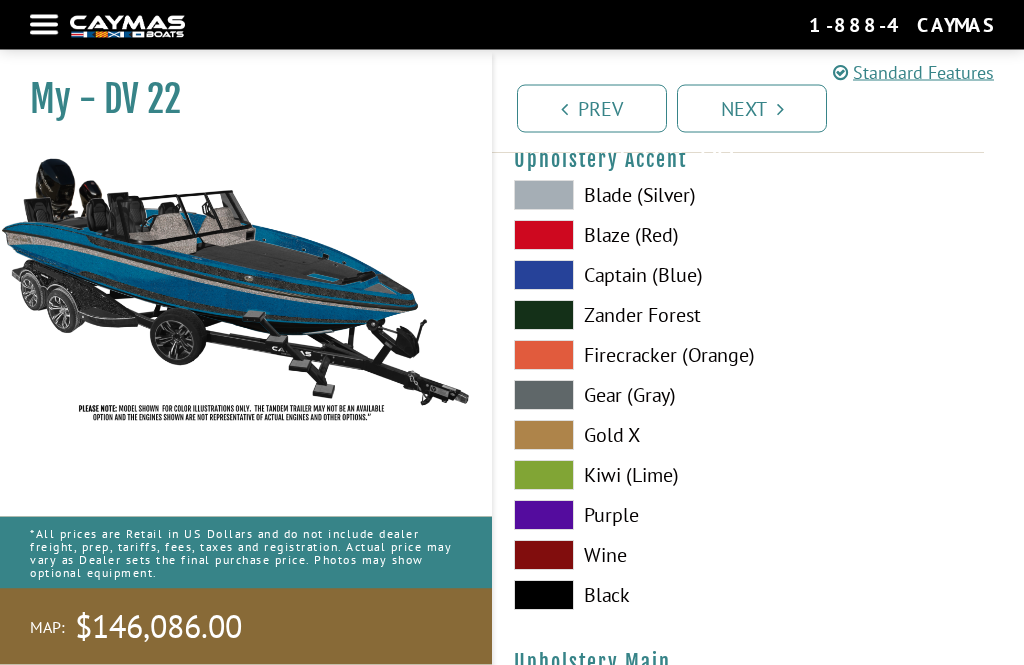 scroll, scrollTop: 9463, scrollLeft: 0, axis: vertical 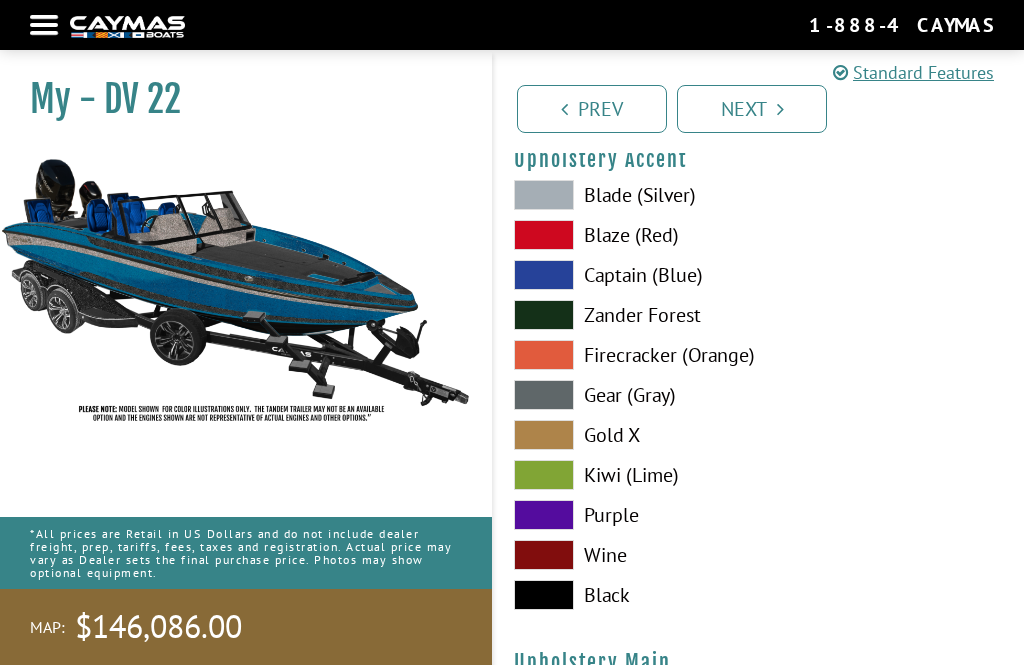 click at bounding box center (544, 275) 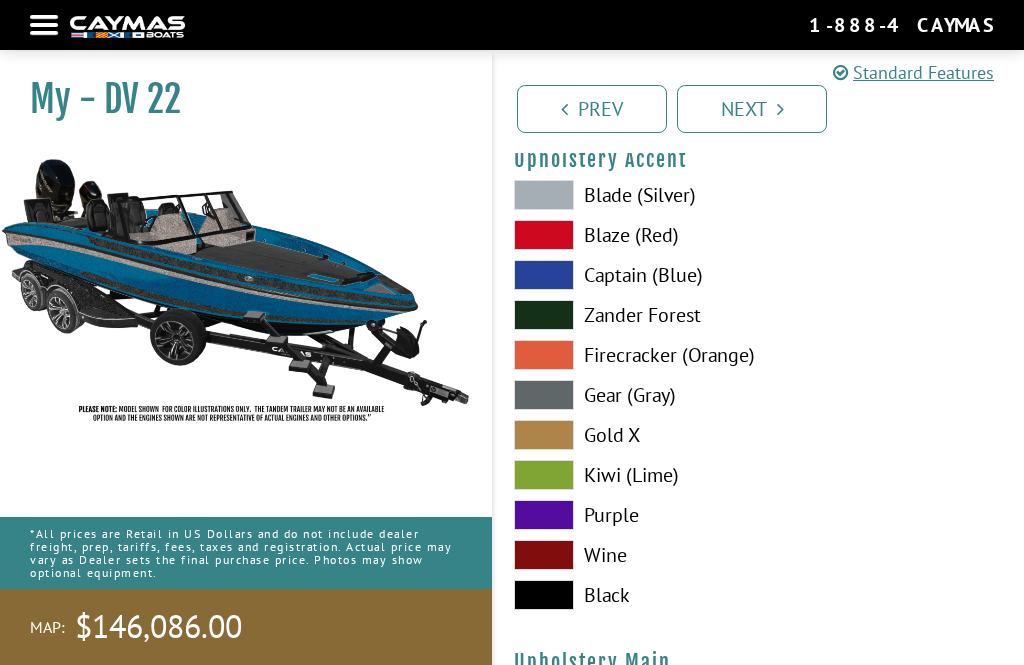 click at bounding box center (891, 400) 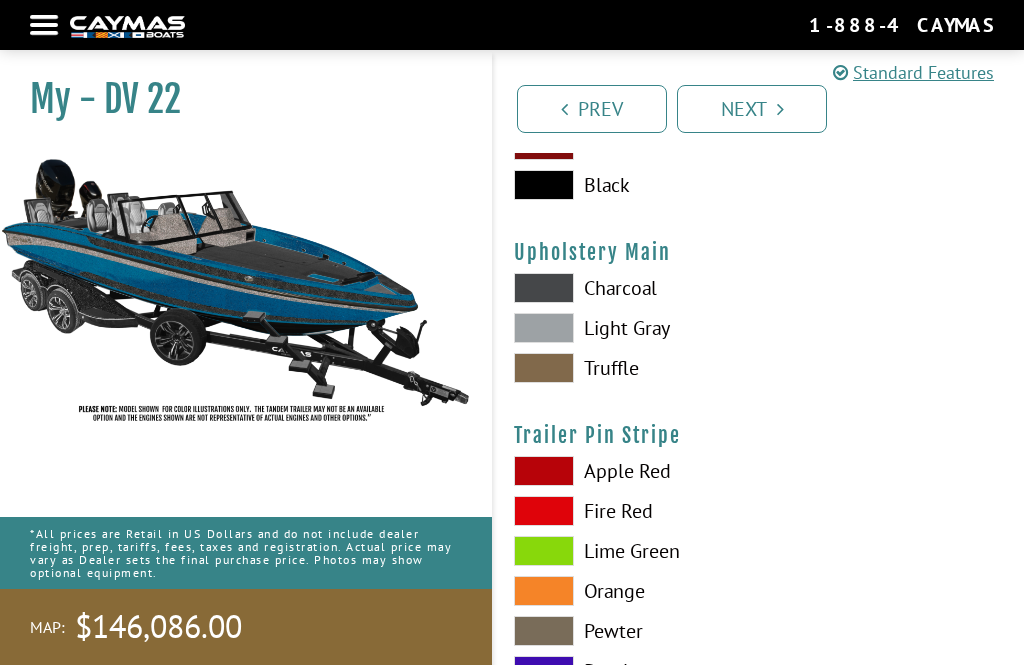 scroll, scrollTop: 9872, scrollLeft: 0, axis: vertical 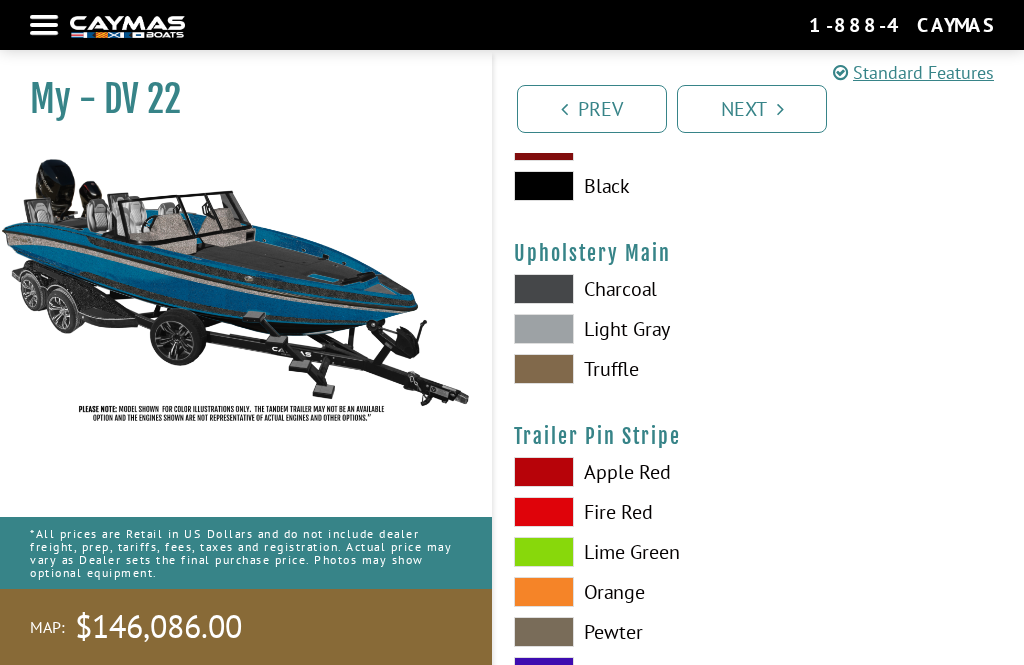 click at bounding box center [544, 329] 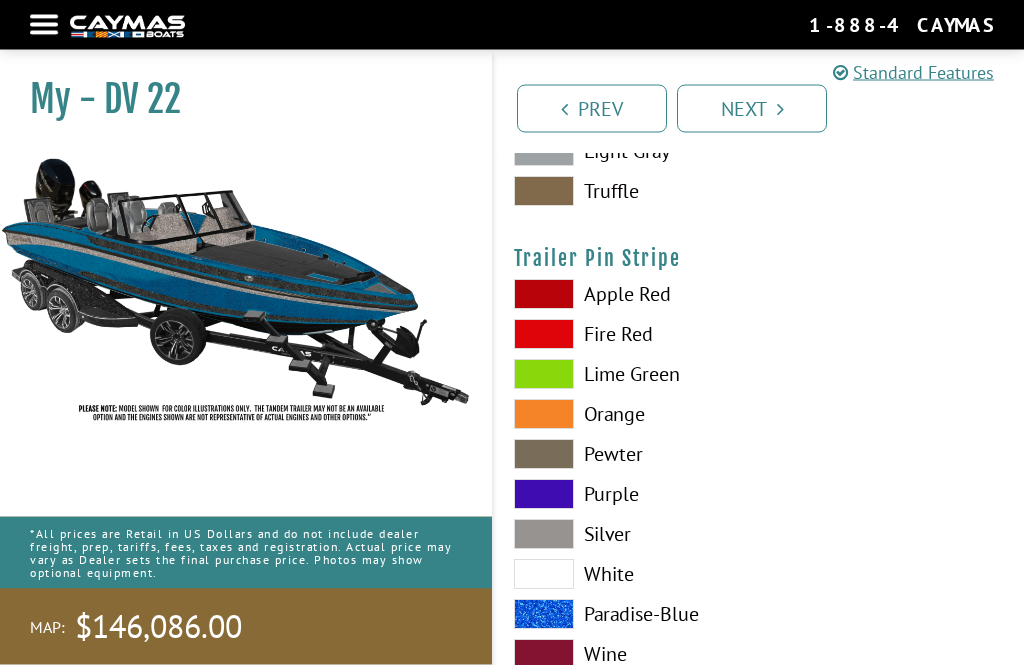 scroll, scrollTop: 10064, scrollLeft: 0, axis: vertical 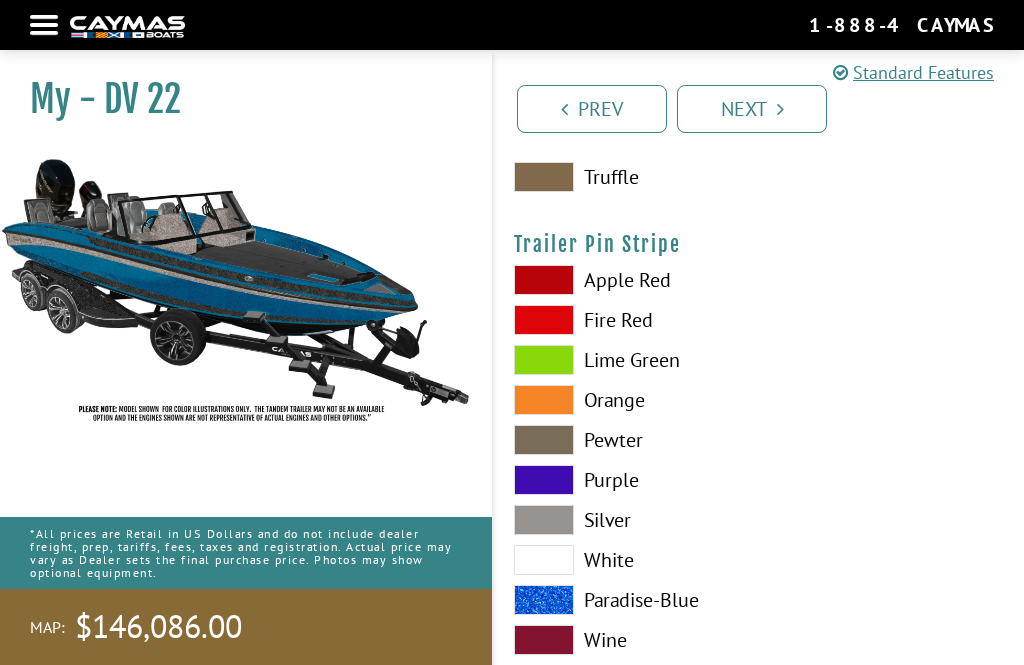click on "Paradise-Blue" at bounding box center (626, 600) 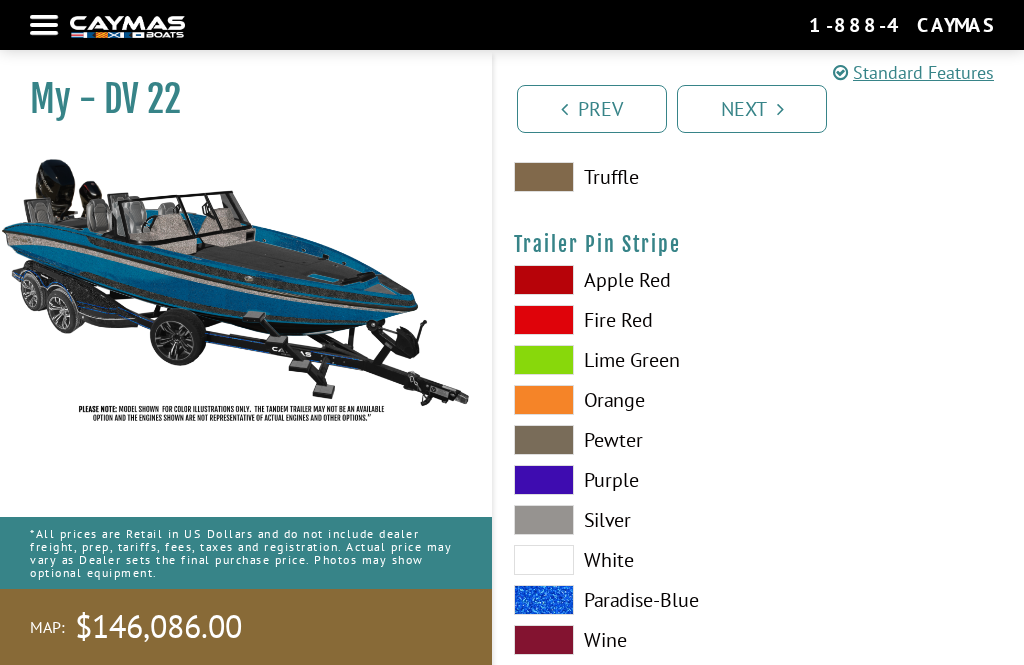 click on "Paradise-Blue" at bounding box center (626, 600) 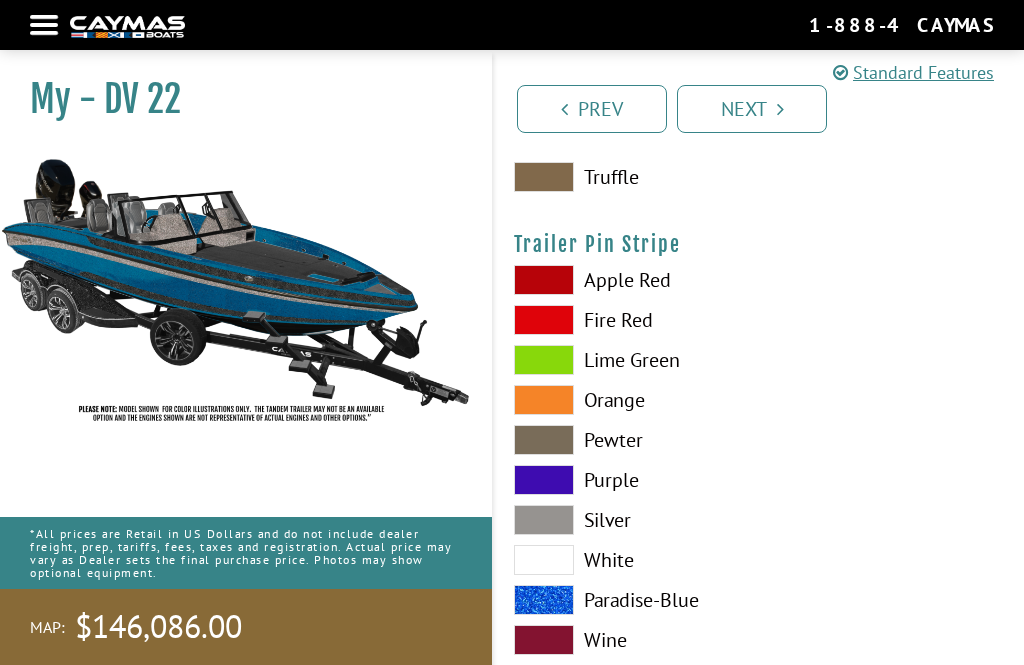 click on "Silver" at bounding box center (626, 520) 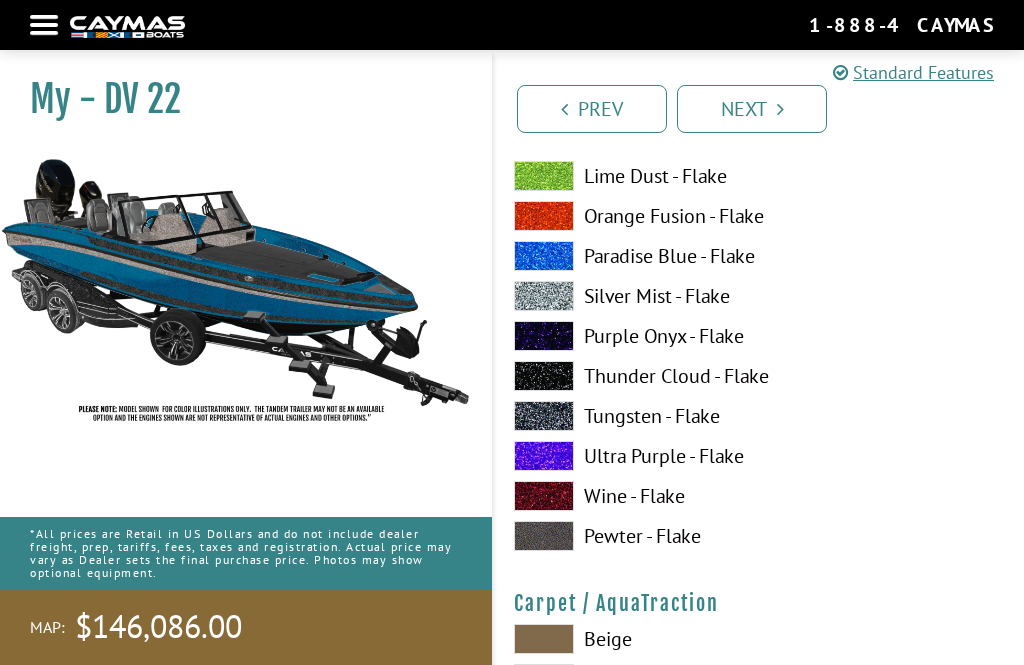 scroll, scrollTop: 8835, scrollLeft: 0, axis: vertical 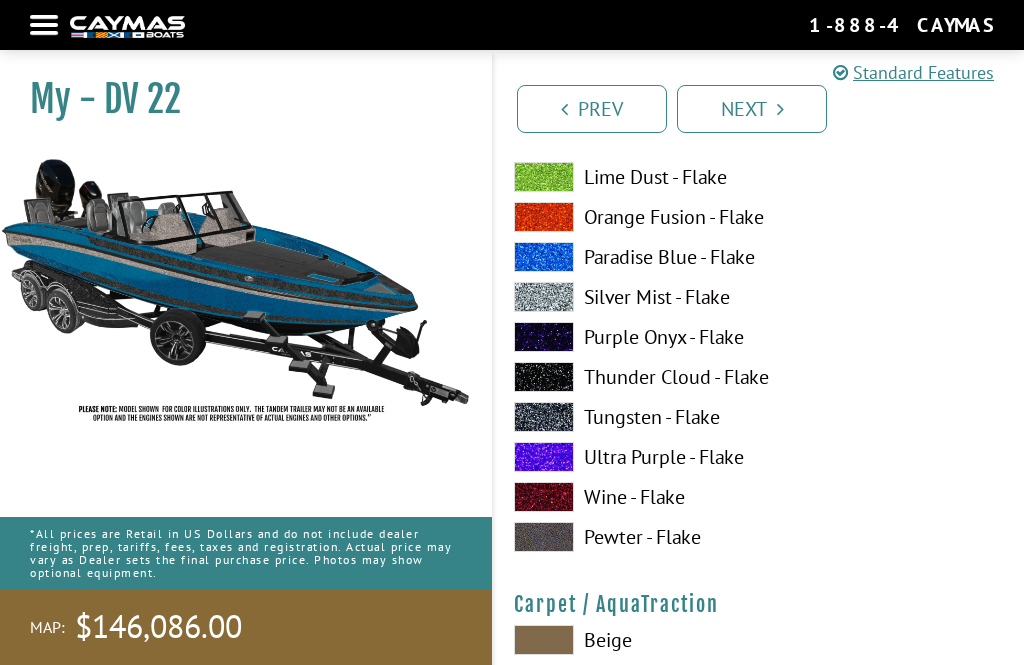 click on "Next" at bounding box center [752, 109] 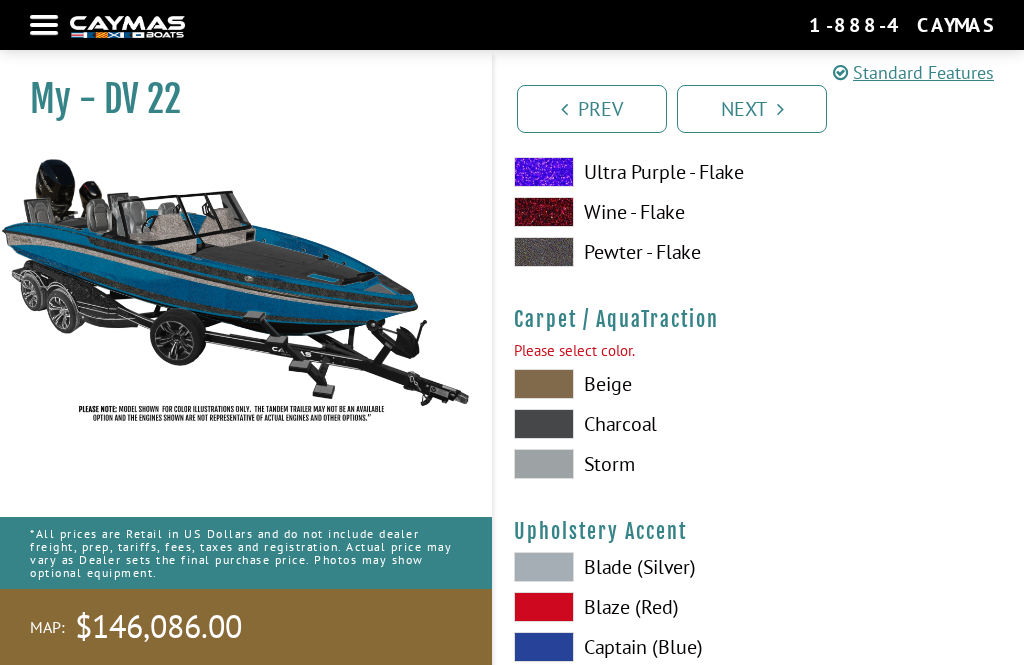 scroll, scrollTop: 9272, scrollLeft: 0, axis: vertical 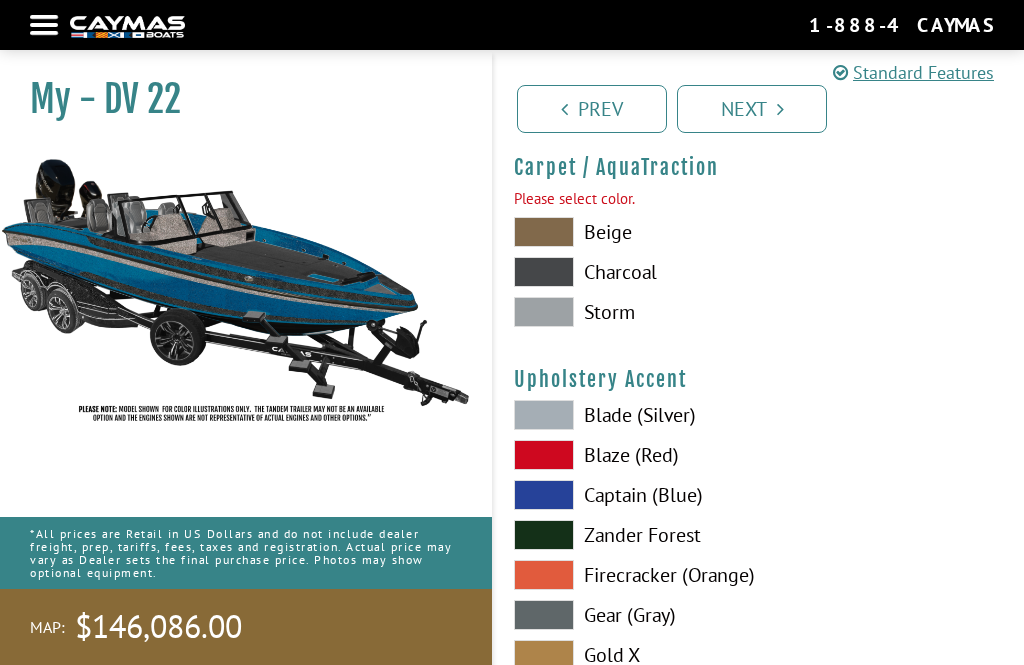 click at bounding box center [544, 272] 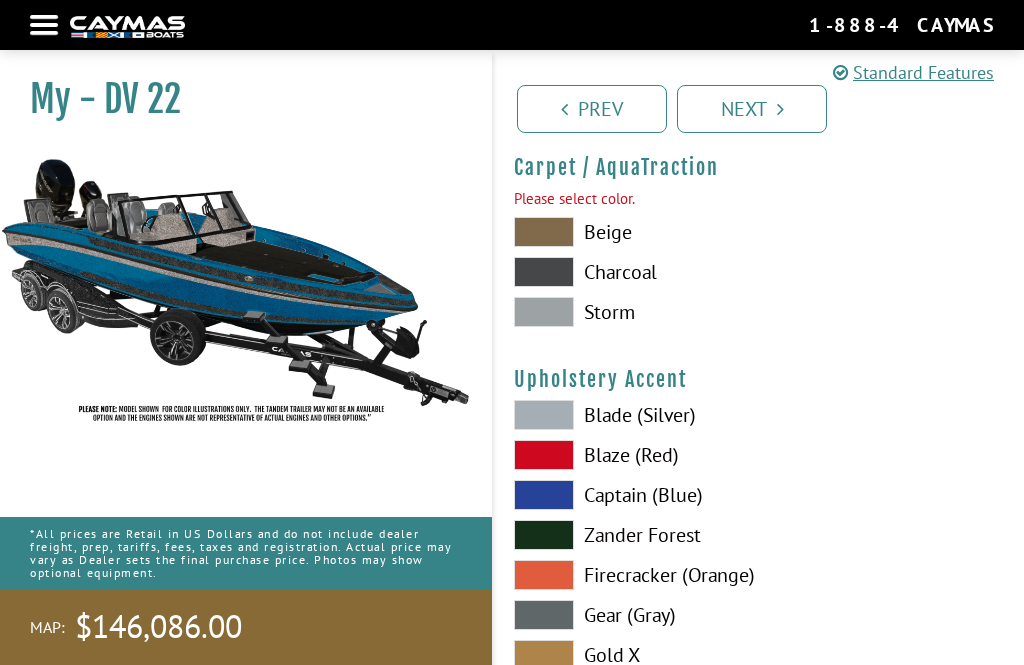 click at bounding box center (544, 312) 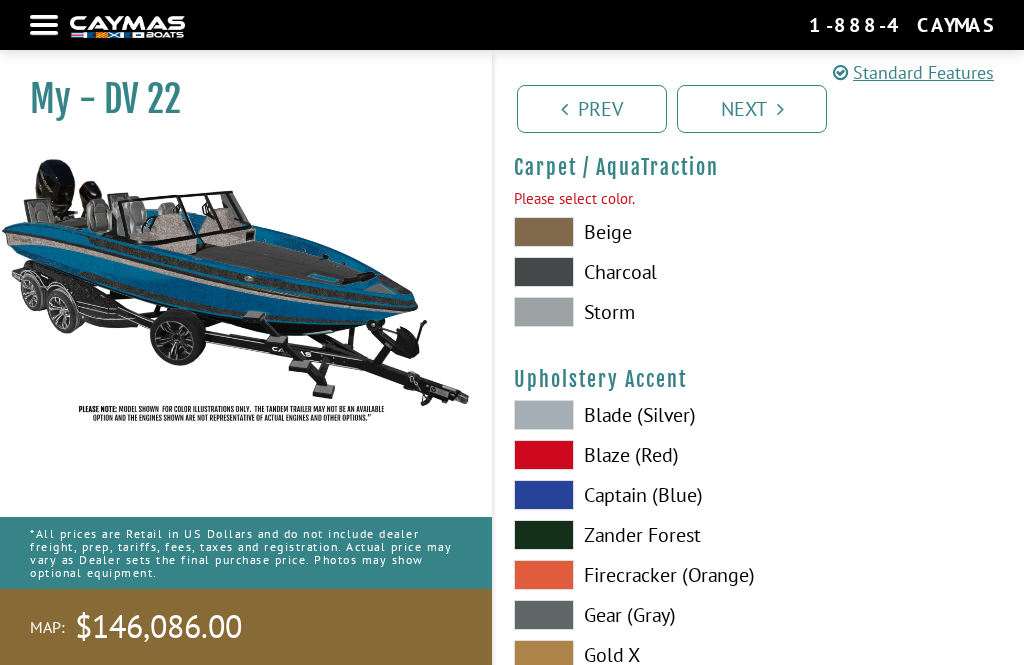 click at bounding box center (780, 109) 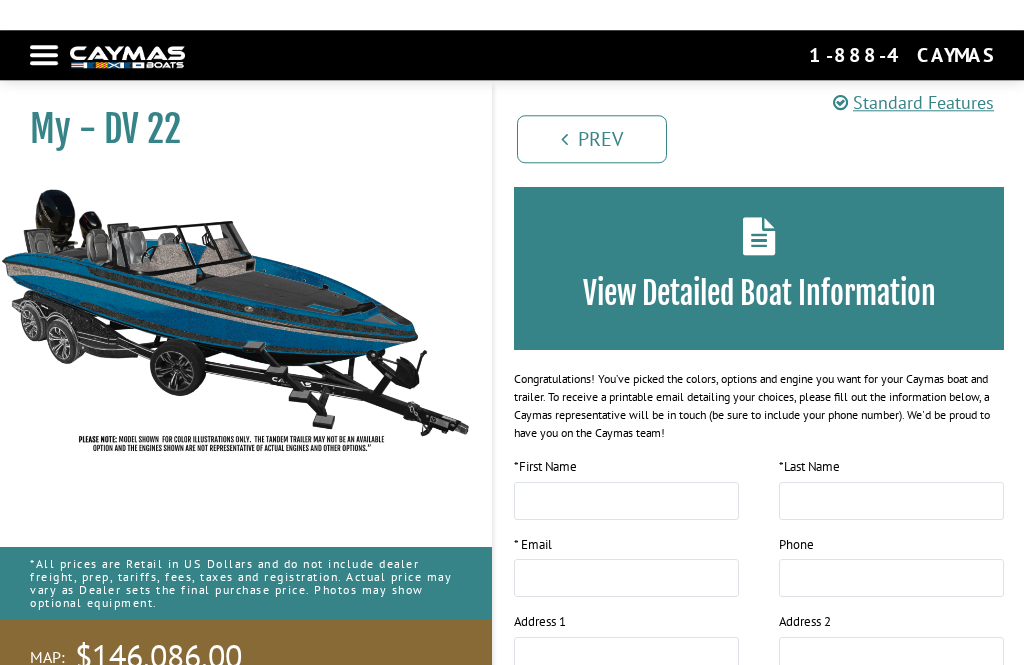 scroll, scrollTop: 0, scrollLeft: 0, axis: both 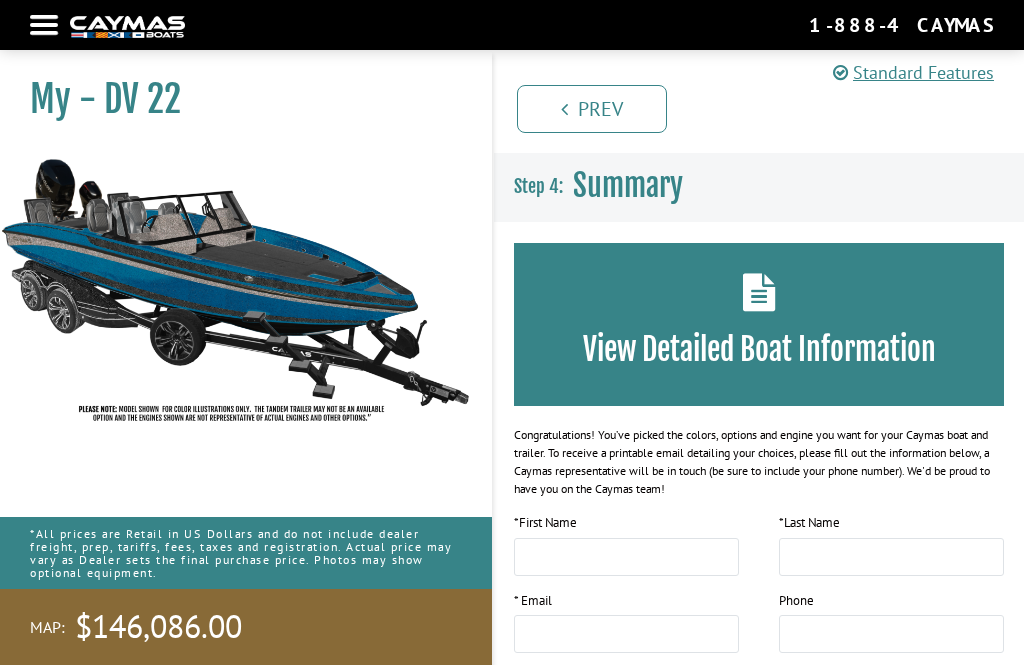 click on "Prev" at bounding box center [592, 109] 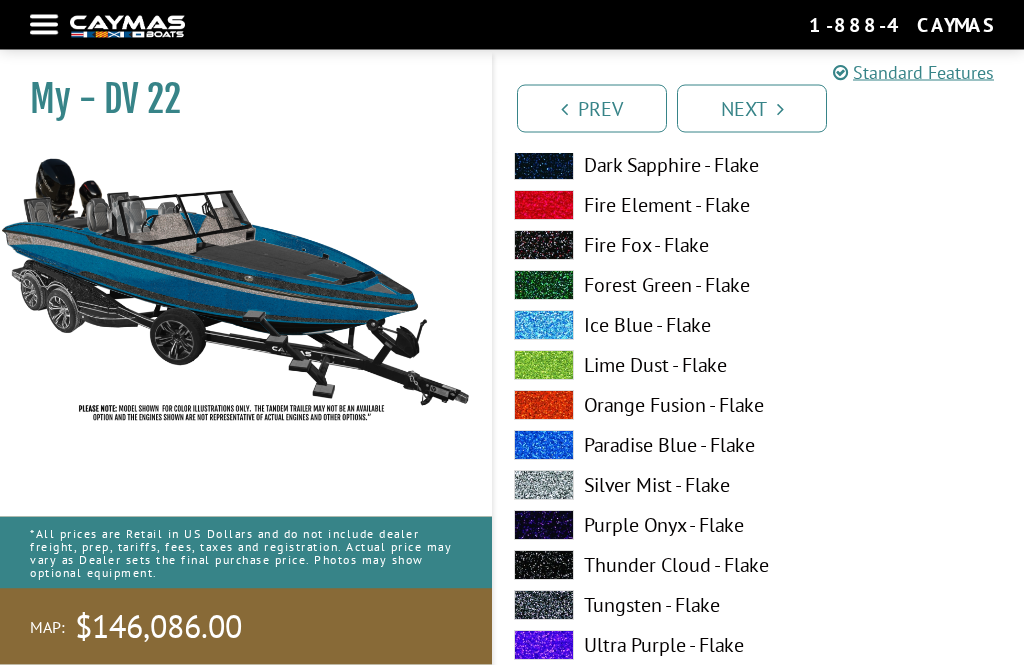 scroll, scrollTop: 423, scrollLeft: 0, axis: vertical 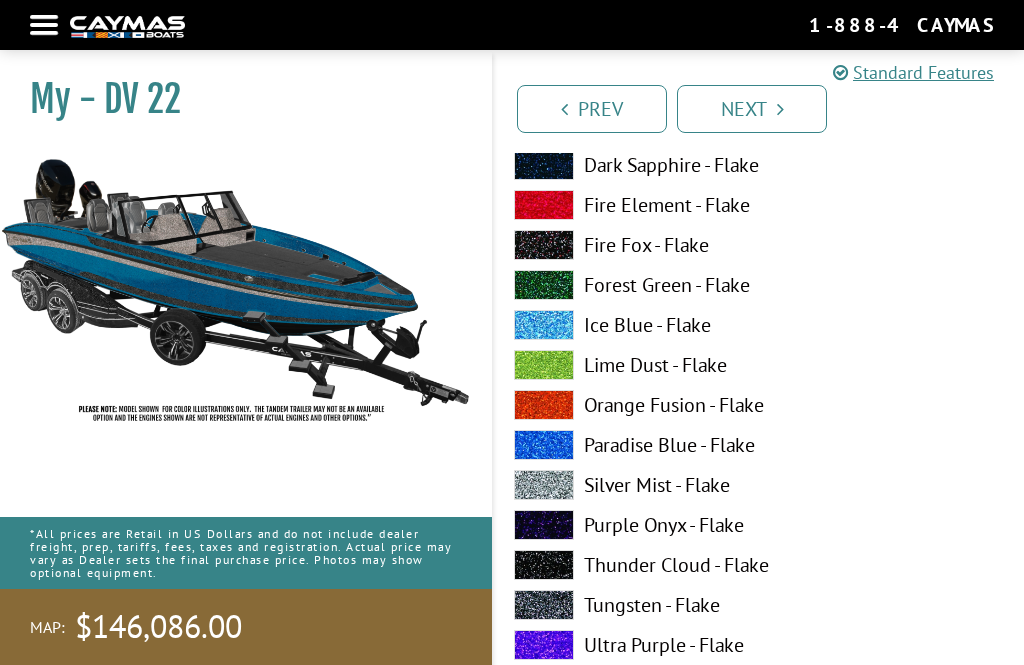 click on "Silver Mist - Flake" at bounding box center (626, 485) 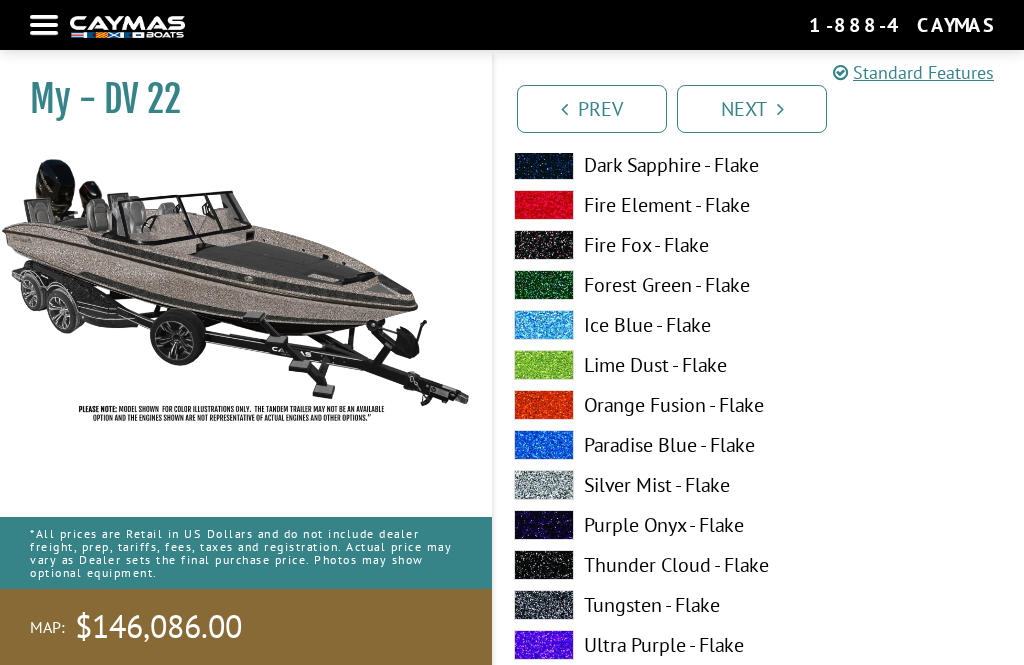 click at bounding box center [891, 570] 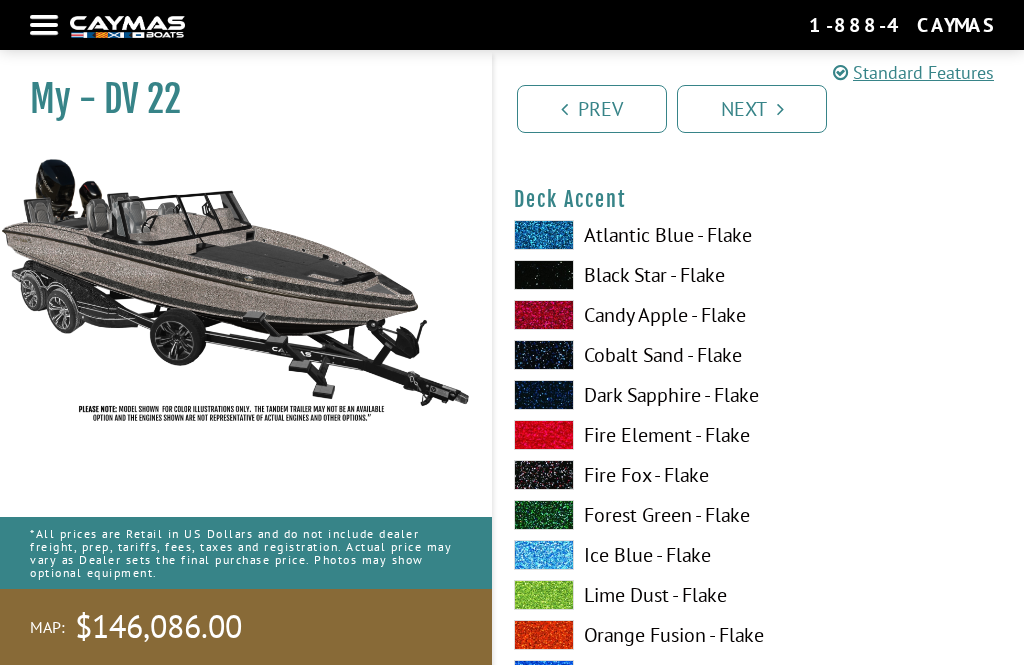 scroll, scrollTop: 1413, scrollLeft: 0, axis: vertical 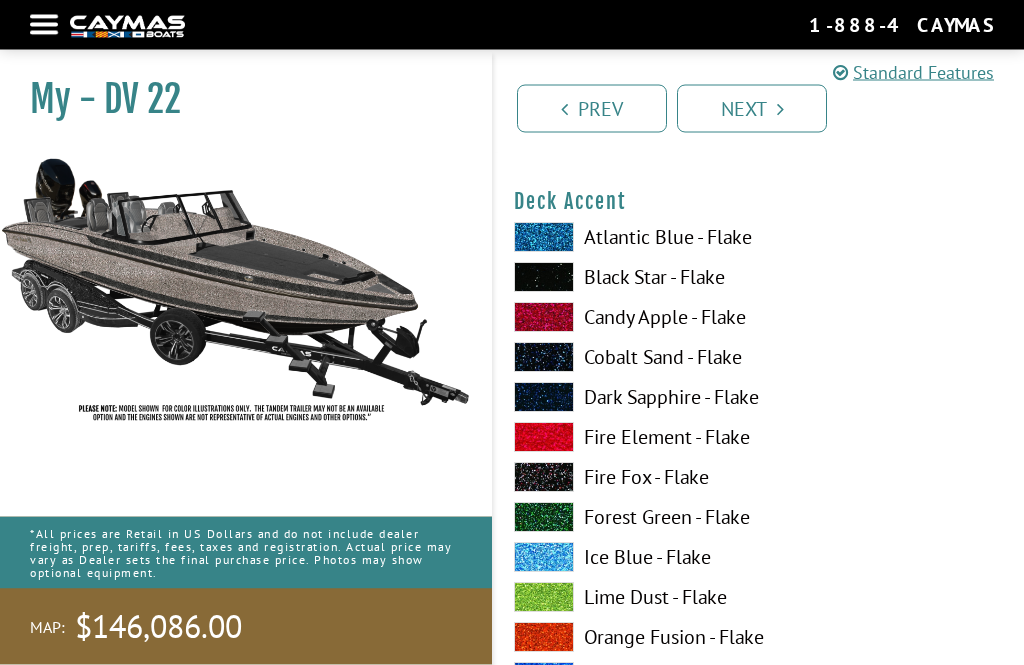 click on "Atlantic Blue - Flake" at bounding box center (626, 238) 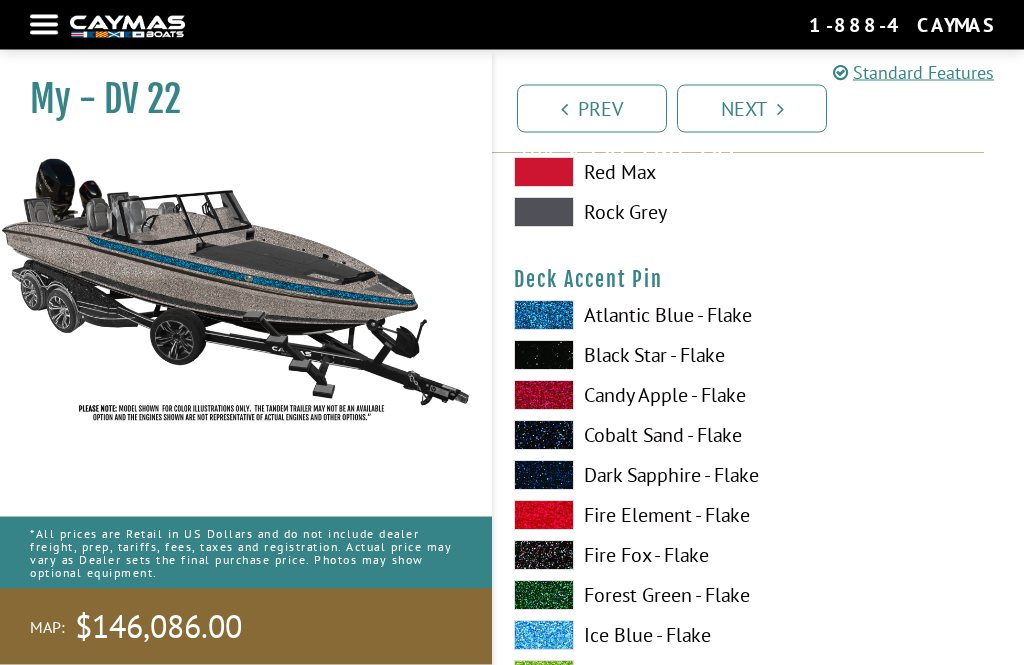 scroll, scrollTop: 2559, scrollLeft: 0, axis: vertical 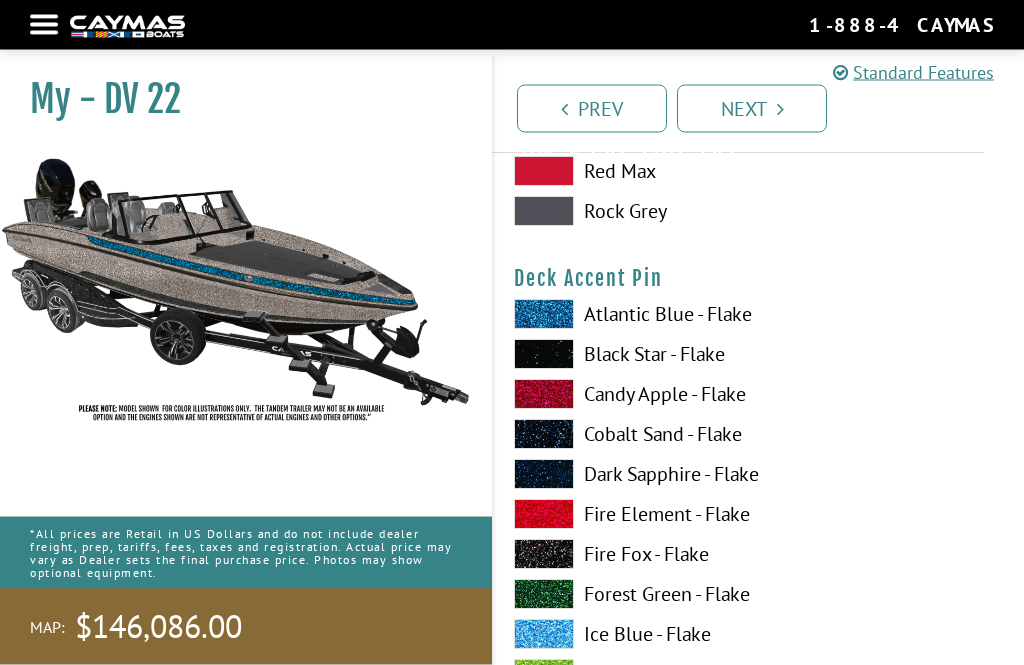 click on "Atlantic Blue - Flake" at bounding box center (626, 315) 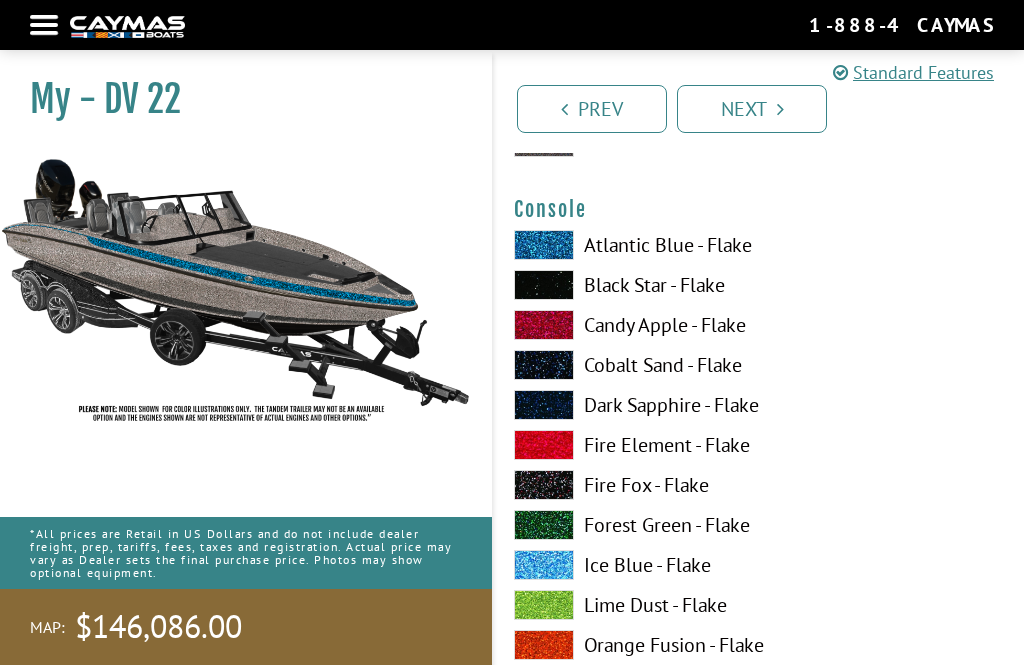 scroll, scrollTop: 3440, scrollLeft: 0, axis: vertical 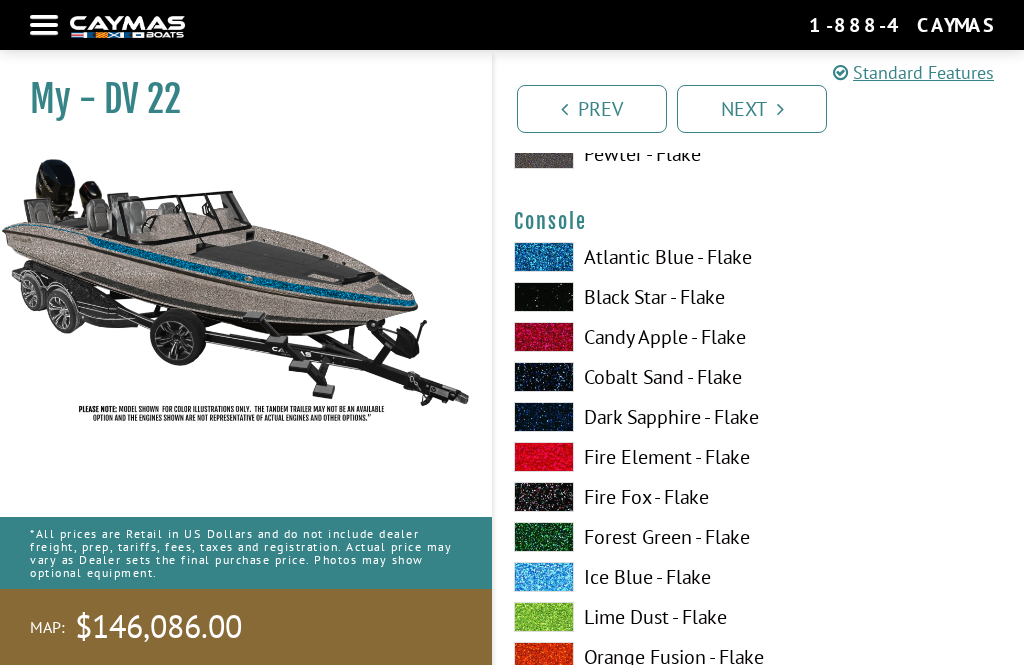 click on "Atlantic Blue - Flake" at bounding box center (626, 257) 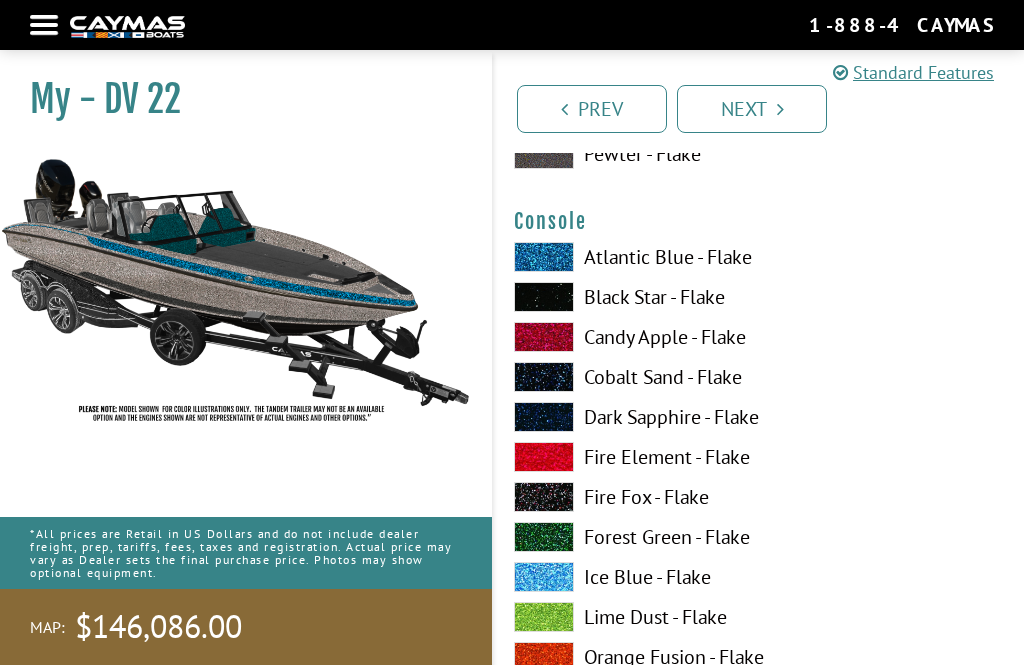 click on "Cobalt Sand - Flake" at bounding box center [626, 377] 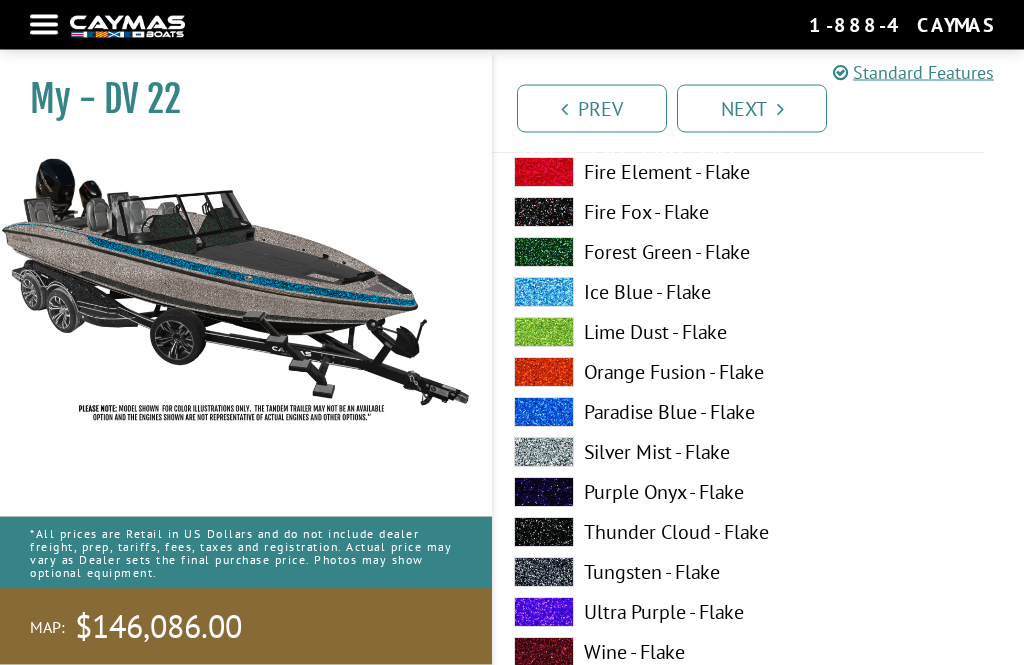 scroll, scrollTop: 3725, scrollLeft: 0, axis: vertical 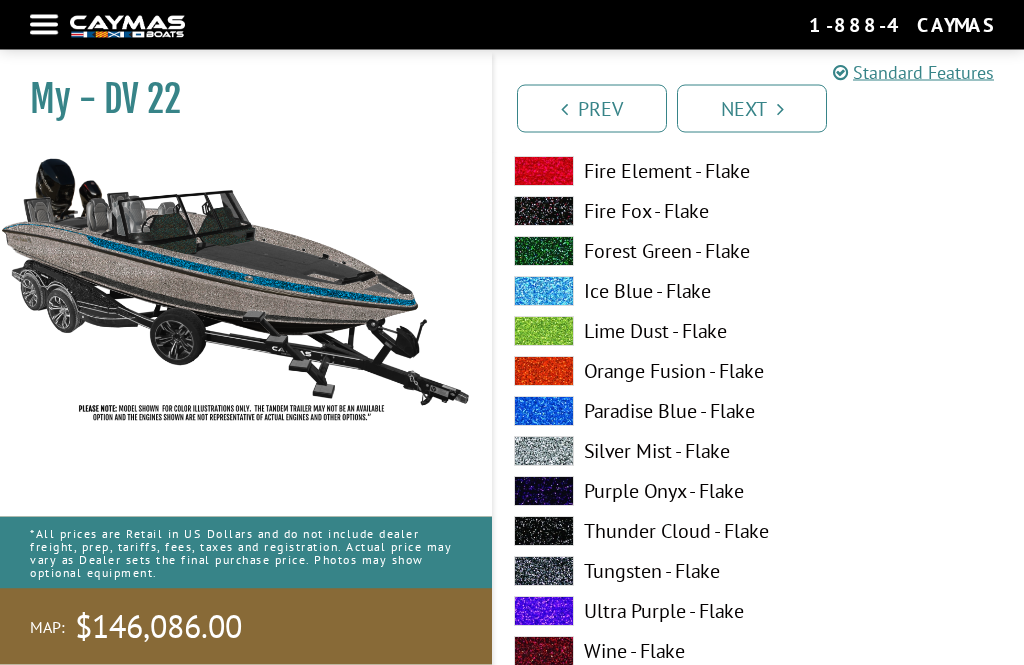 click on "Silver Mist - Flake" at bounding box center (626, 452) 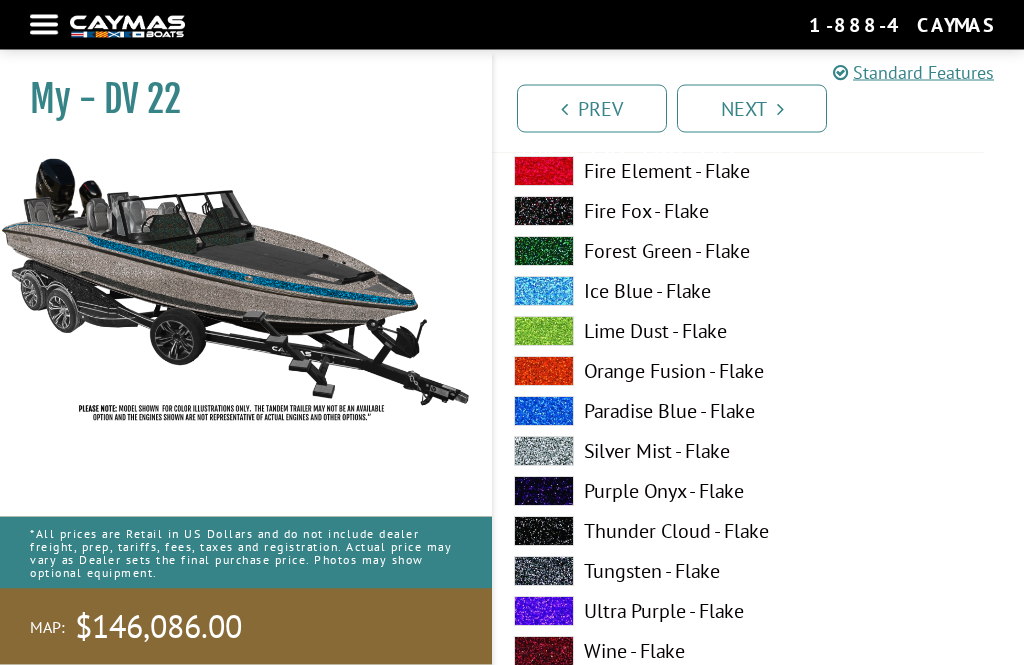 scroll, scrollTop: 3726, scrollLeft: 0, axis: vertical 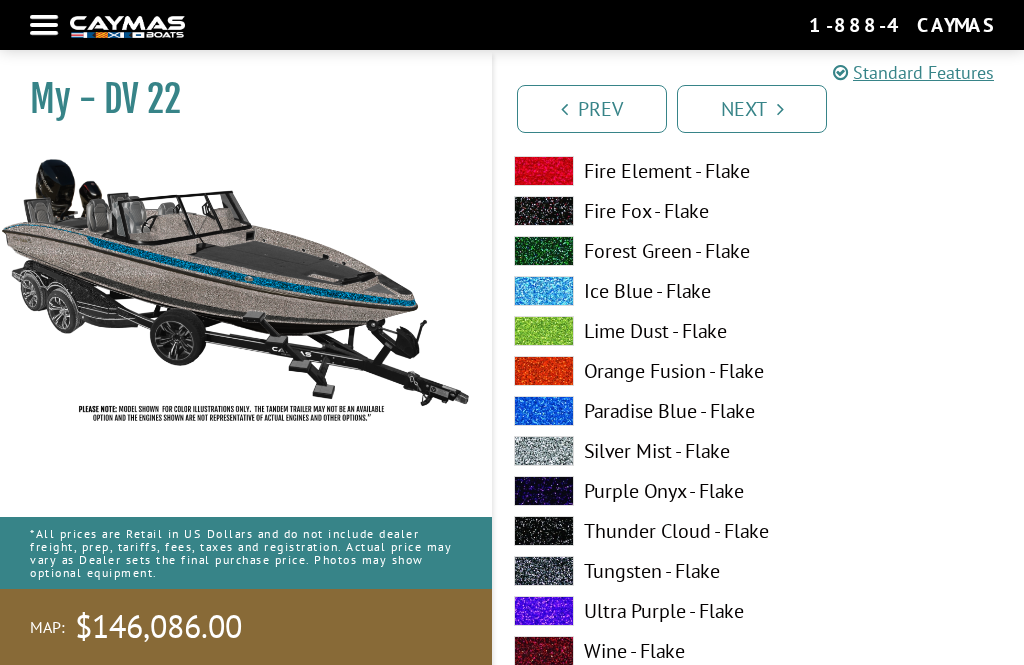 click on "Tungsten - Flake" at bounding box center [626, 571] 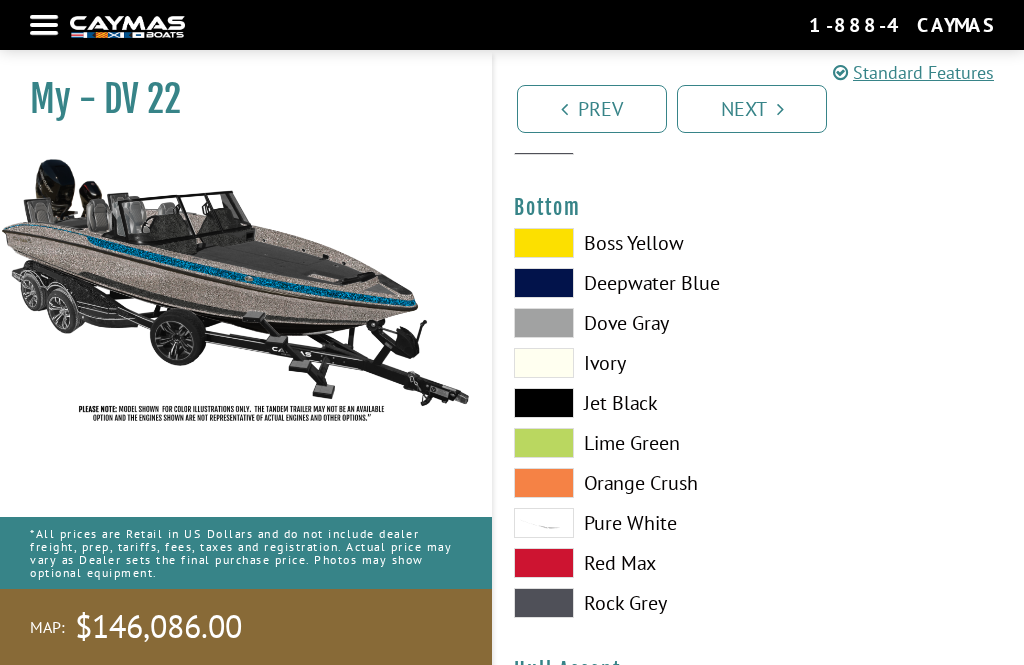 scroll, scrollTop: 4676, scrollLeft: 0, axis: vertical 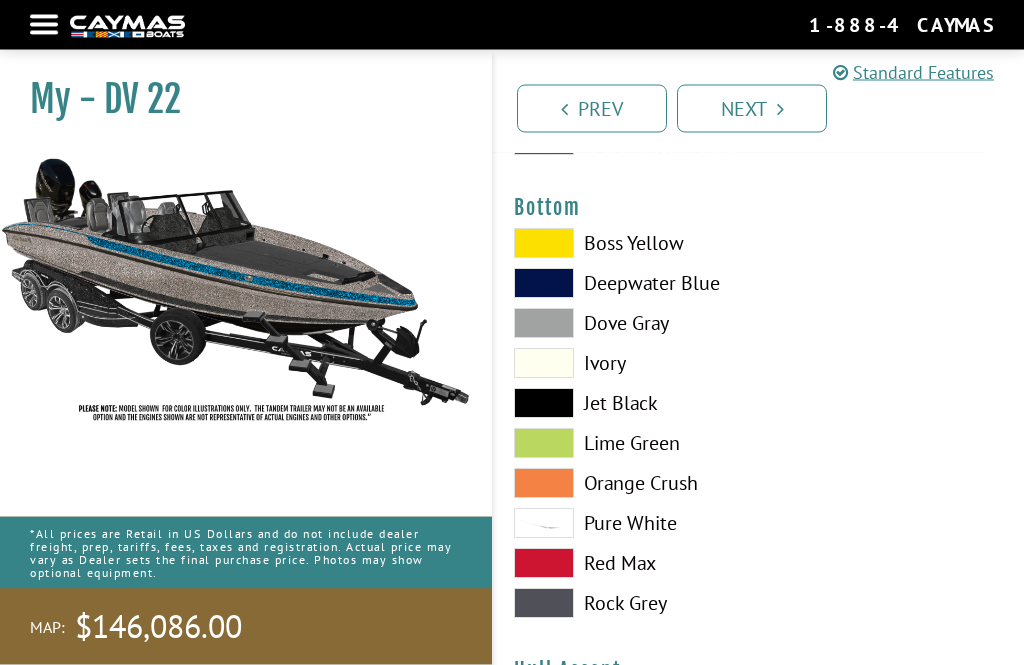 click at bounding box center [544, 404] 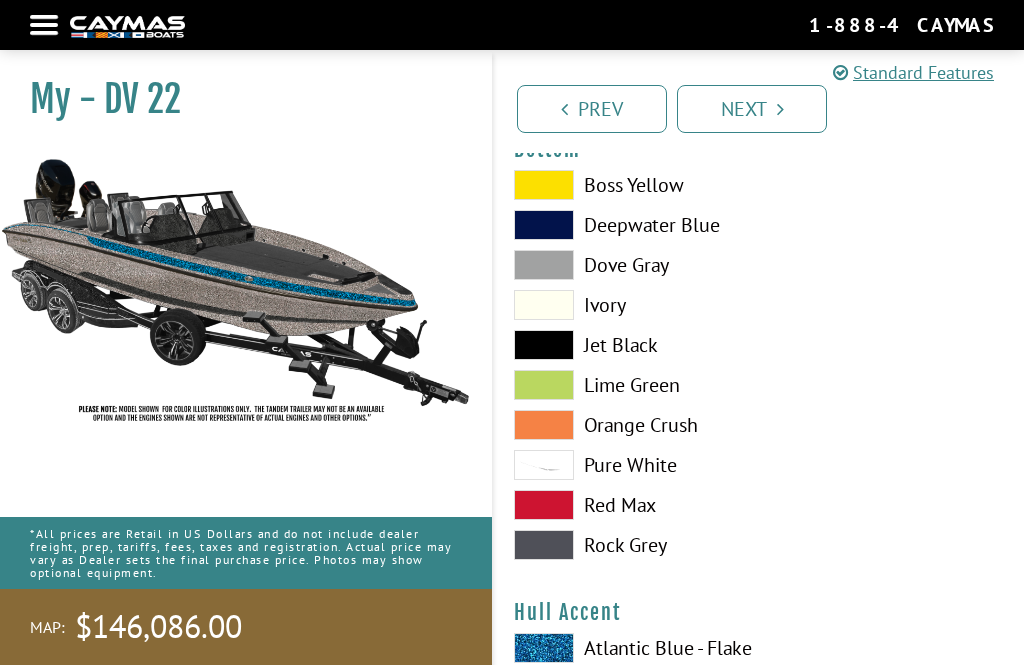scroll, scrollTop: 4734, scrollLeft: 0, axis: vertical 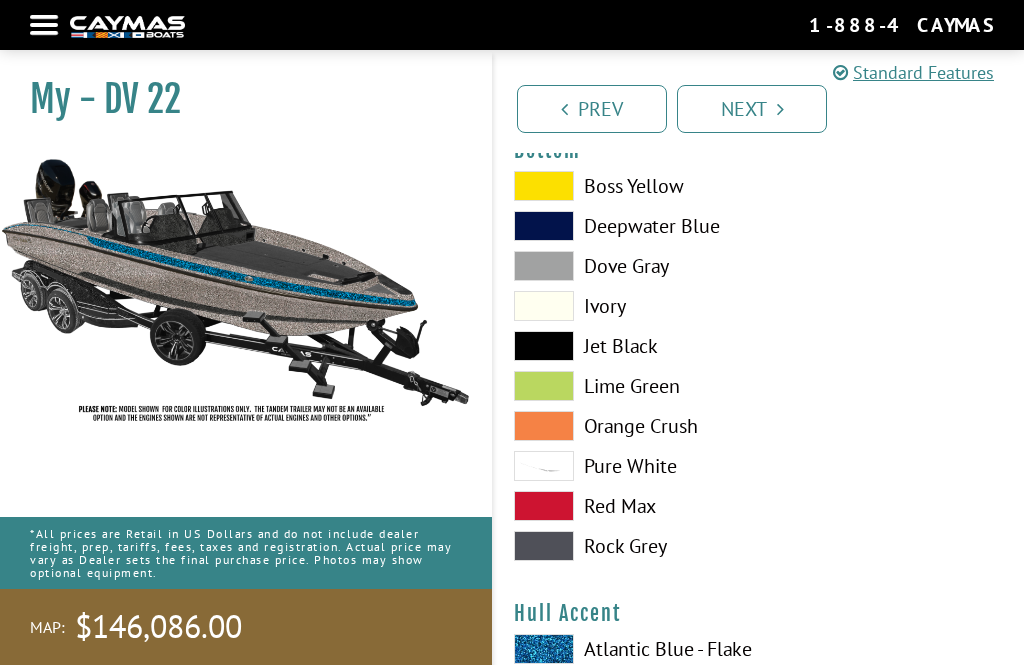 click on "Jet Black" at bounding box center (626, 346) 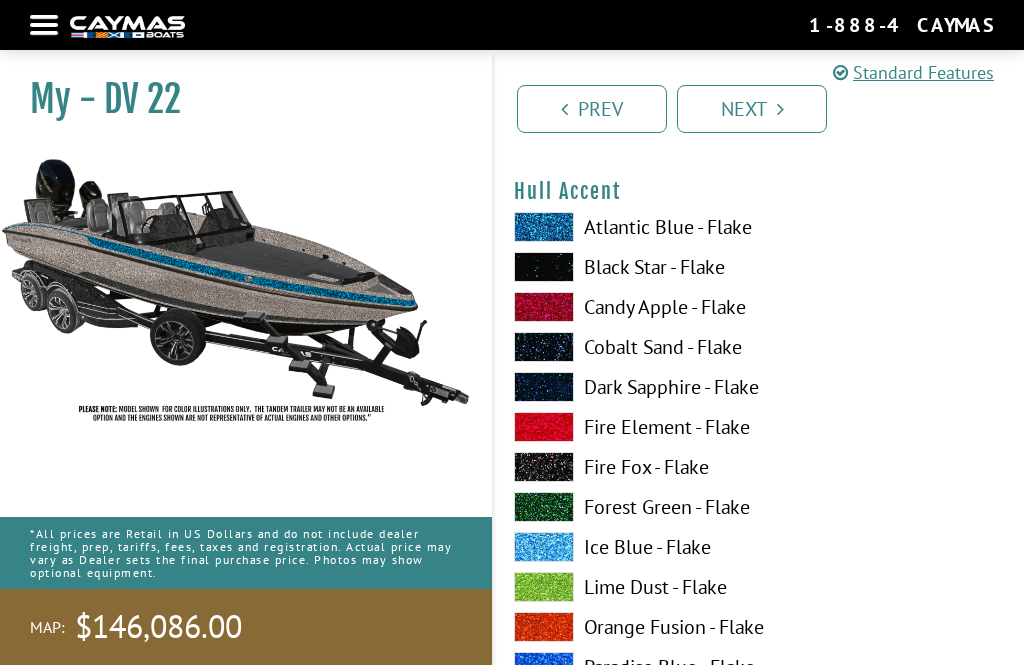 scroll, scrollTop: 5155, scrollLeft: 0, axis: vertical 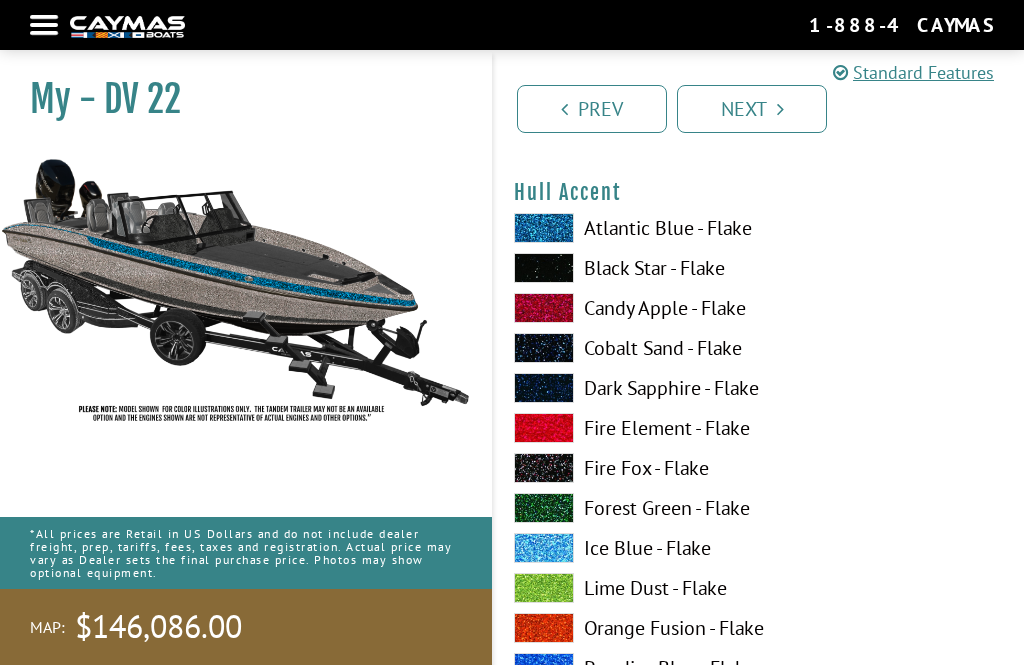 click on "Atlantic Blue - Flake" at bounding box center [626, 228] 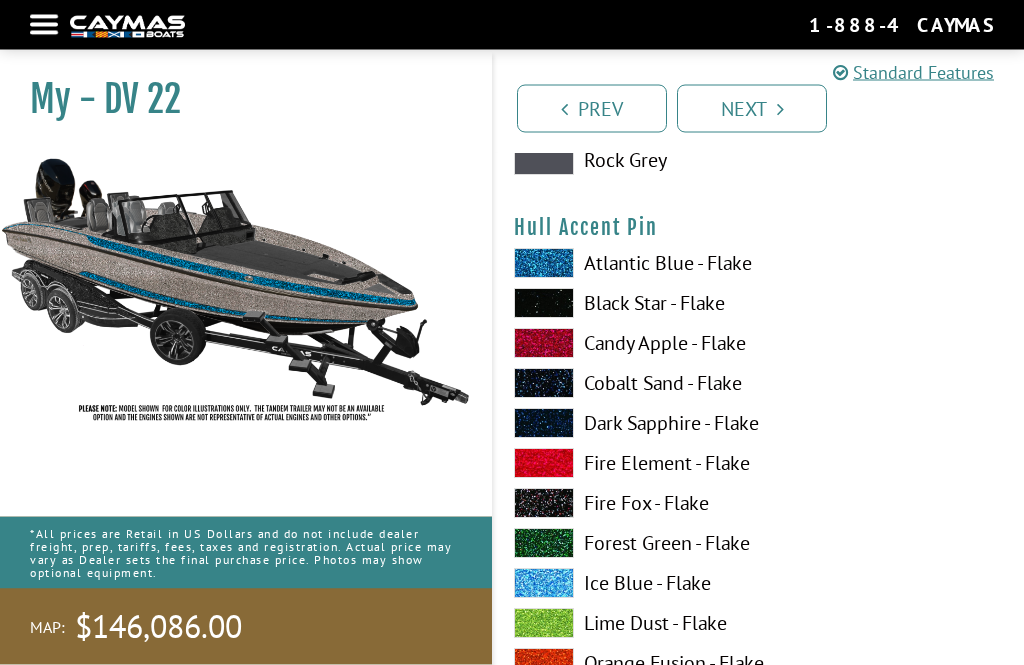 scroll, scrollTop: 6343, scrollLeft: 0, axis: vertical 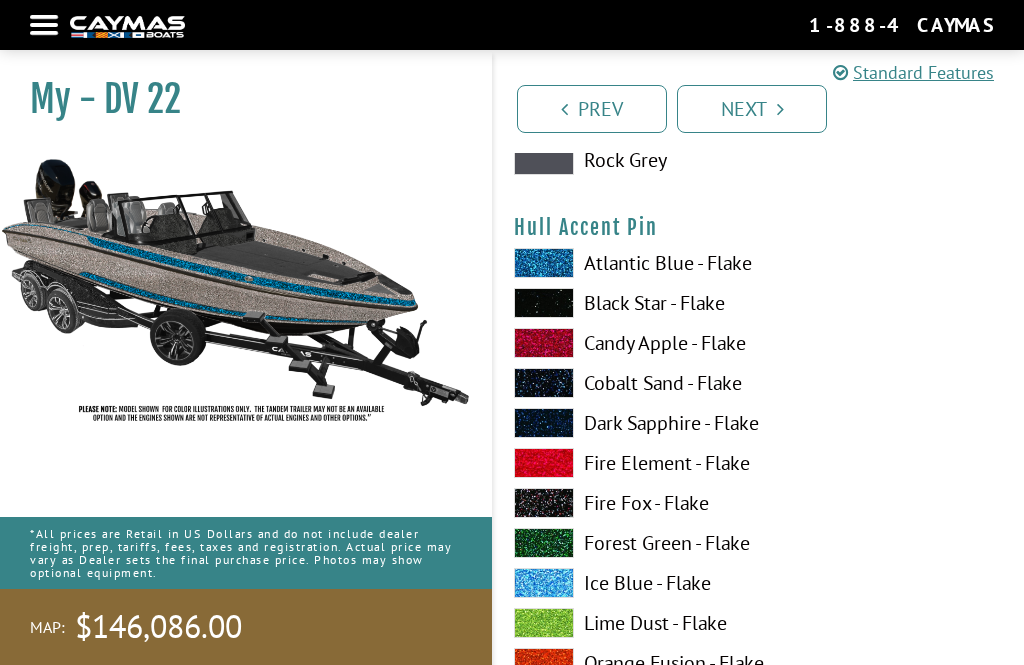 click on "Atlantic Blue - Flake" at bounding box center [626, 263] 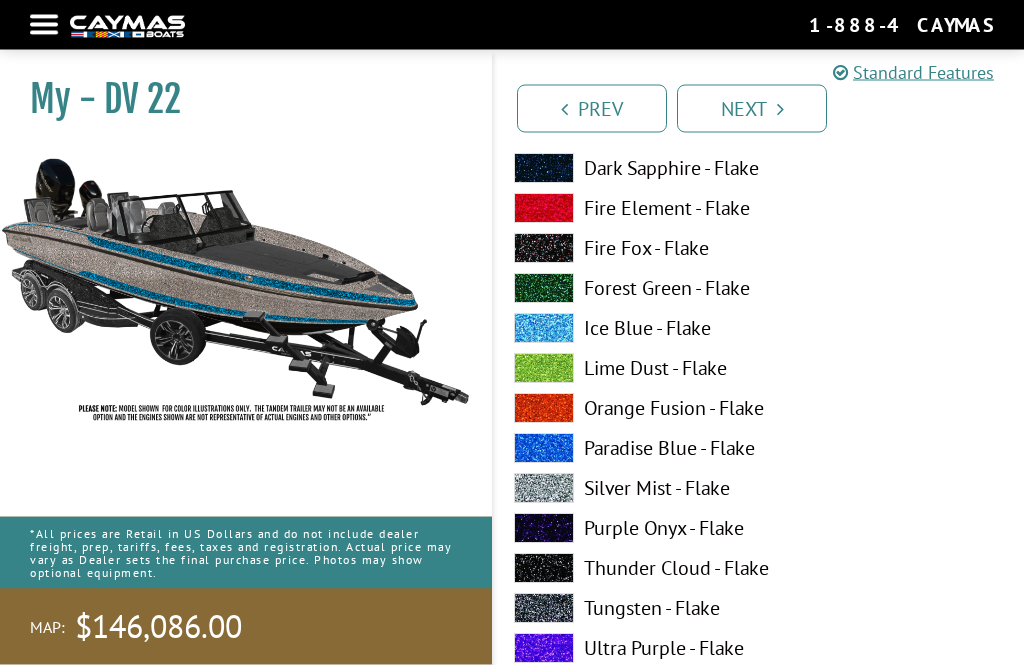 scroll, scrollTop: 6603, scrollLeft: 0, axis: vertical 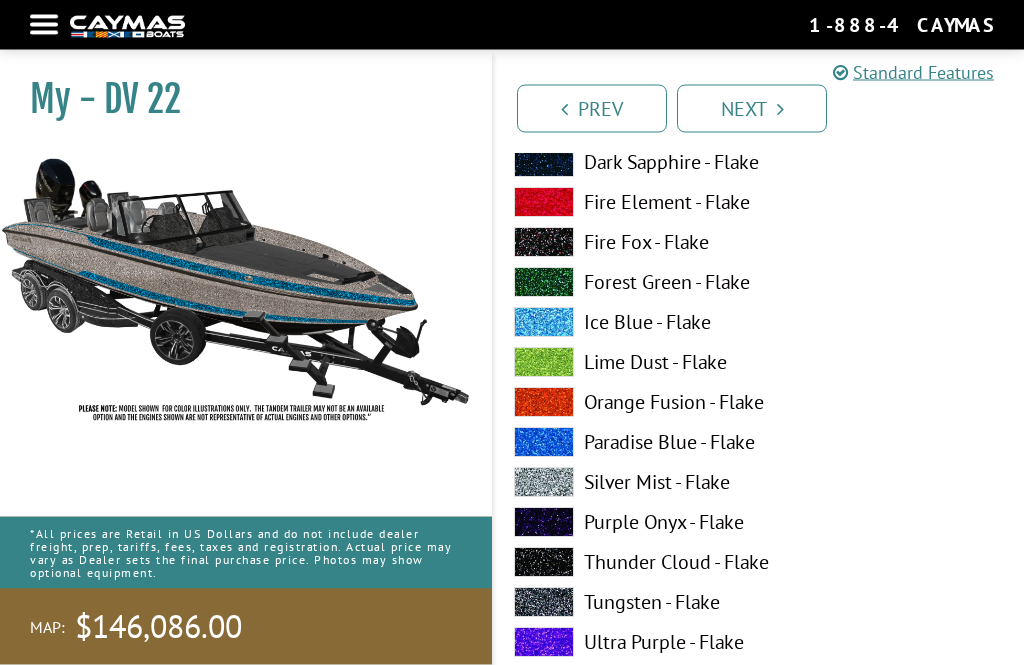 click on "Tungsten - Flake" at bounding box center [626, 603] 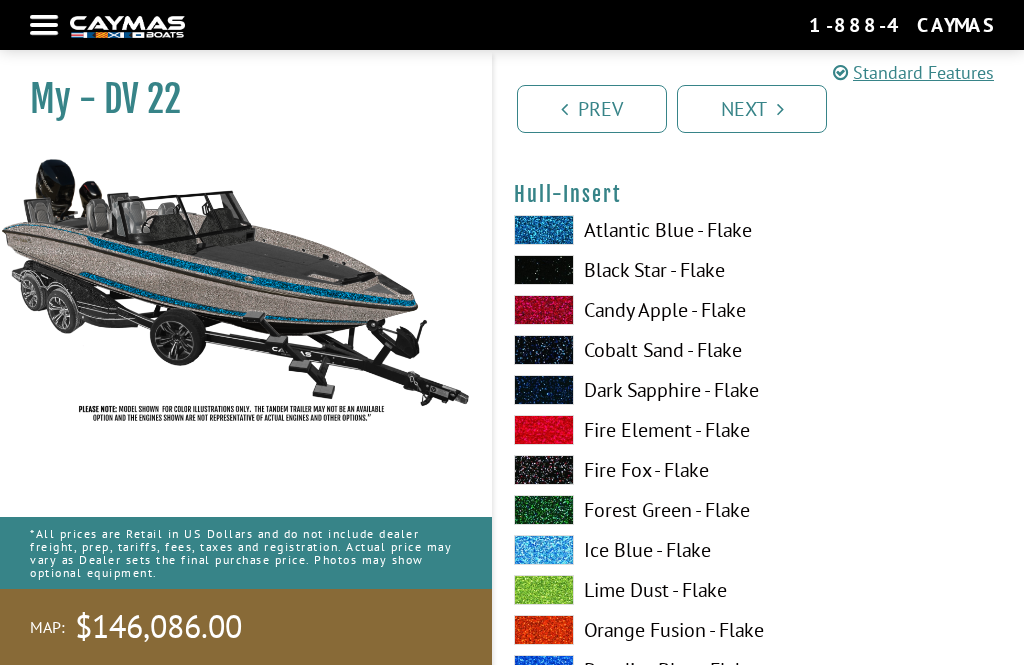 scroll, scrollTop: 7198, scrollLeft: 0, axis: vertical 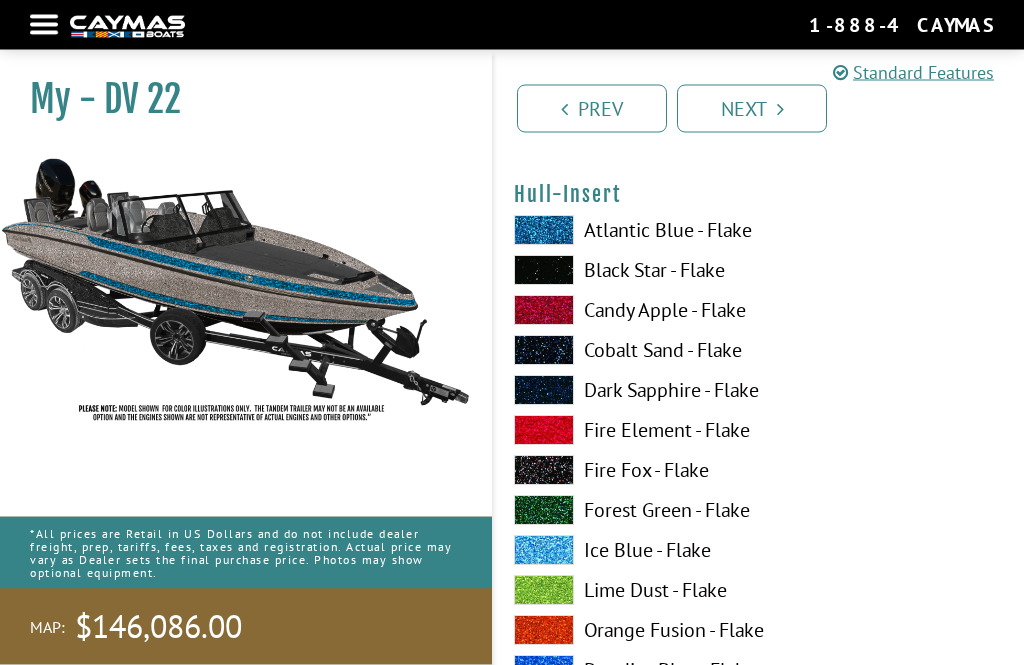 click on "Atlantic Blue - Flake" at bounding box center (626, 231) 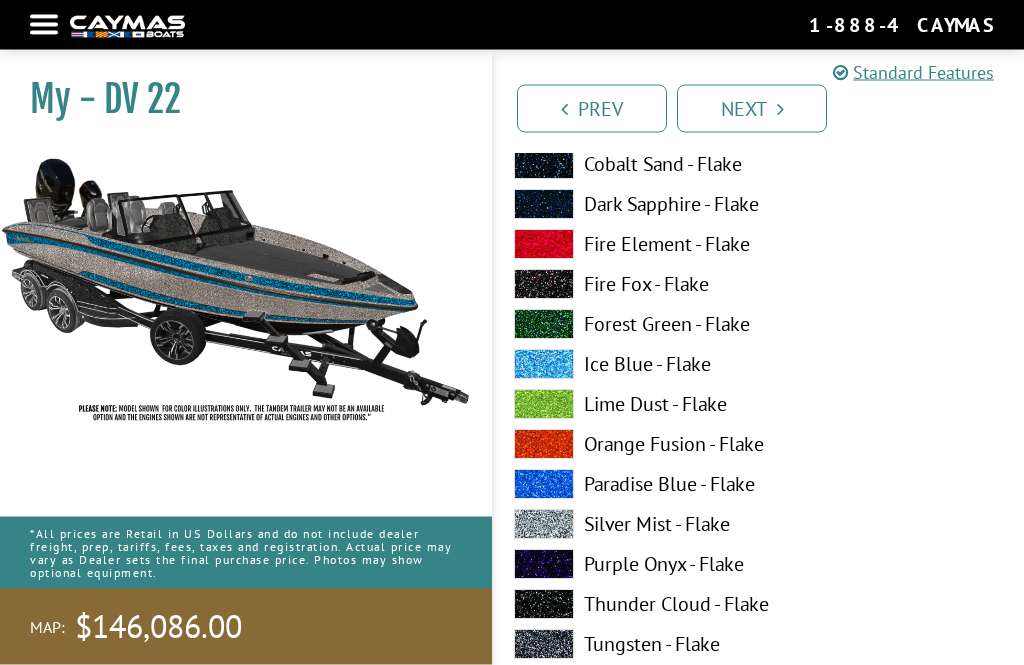 scroll, scrollTop: 8608, scrollLeft: 0, axis: vertical 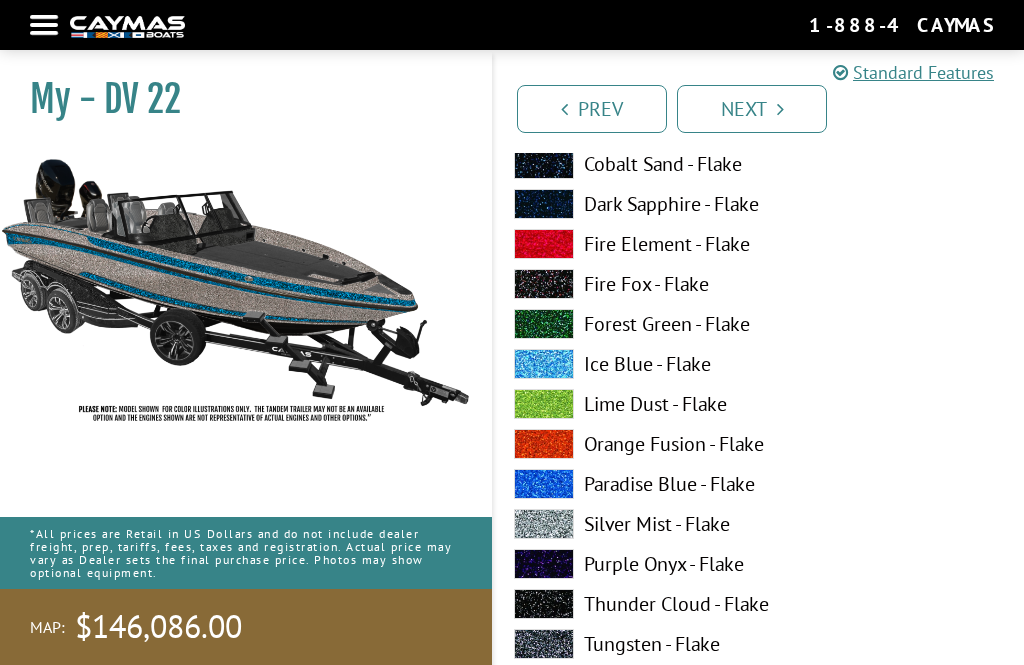 click on "Tungsten - Flake" at bounding box center (626, 644) 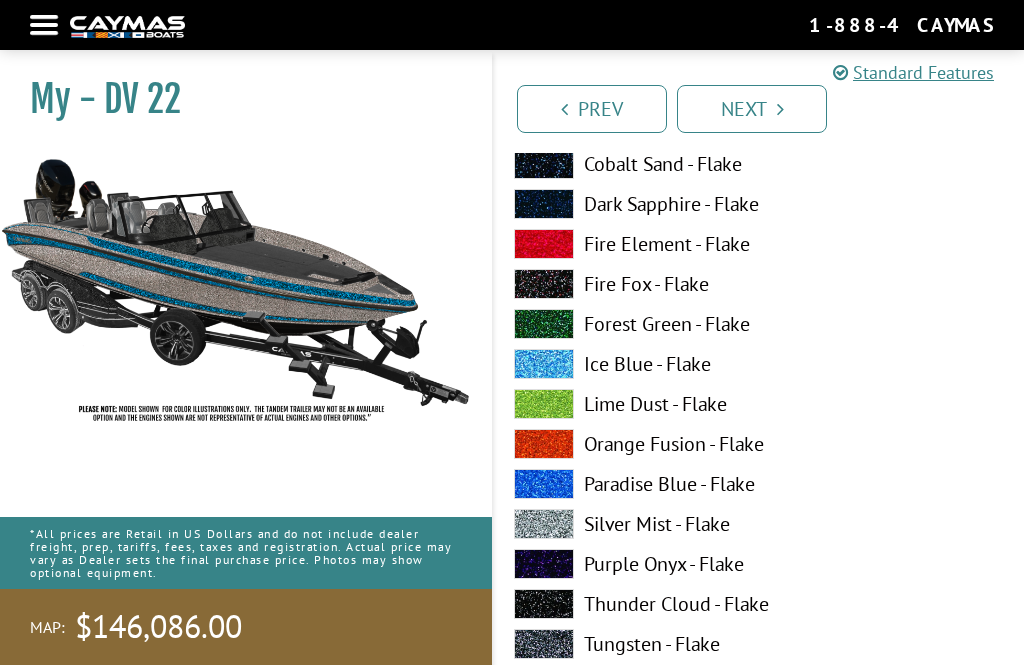 click on "Tungsten - Flake" at bounding box center [626, 644] 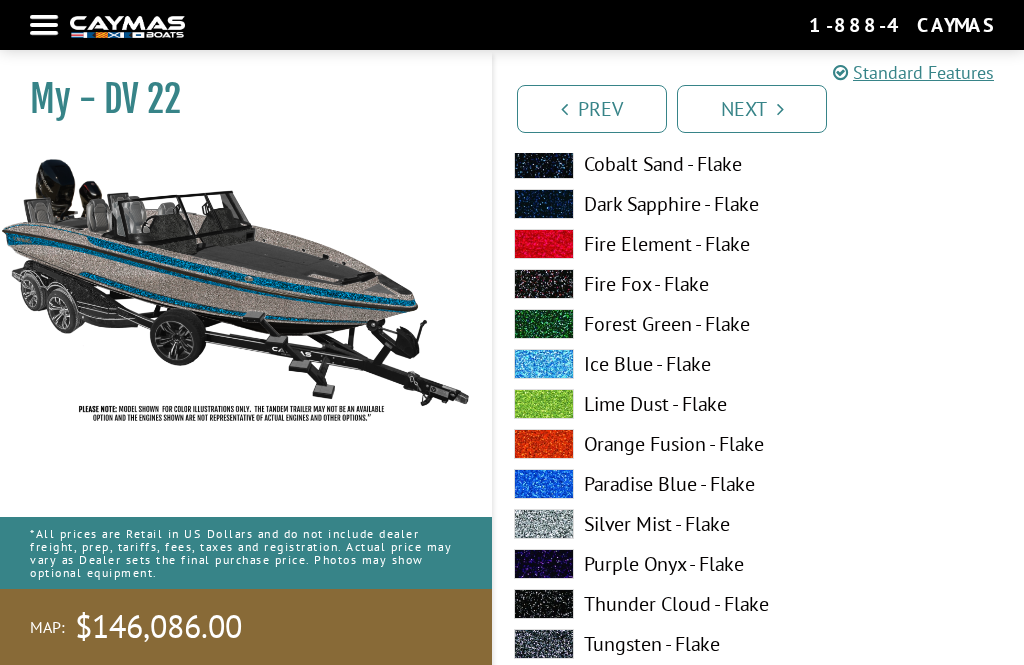 click on "Tungsten - Flake" at bounding box center [626, 644] 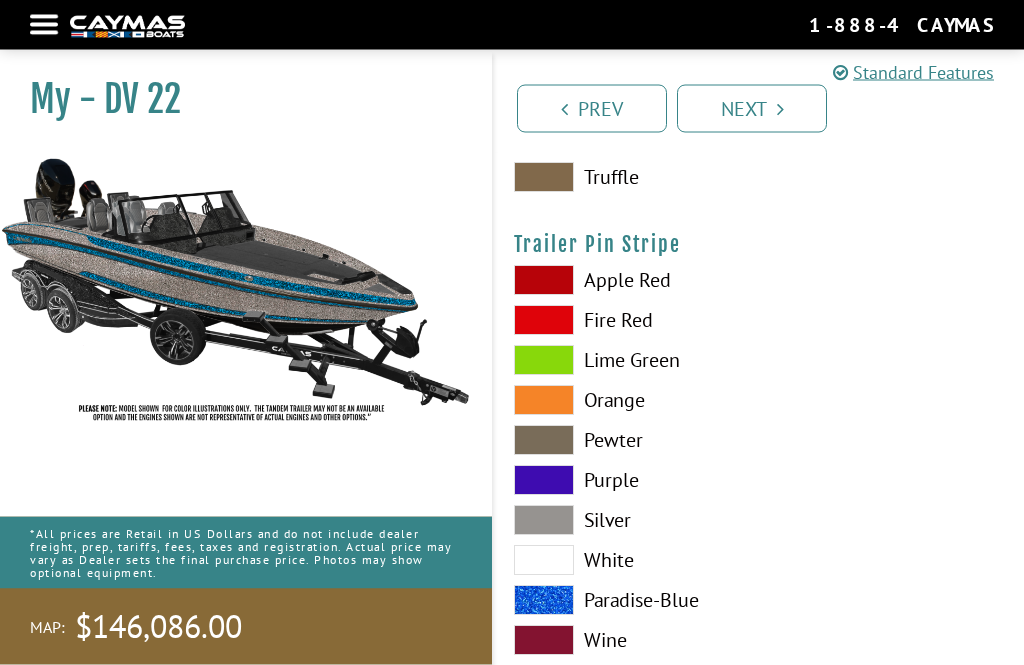 scroll, scrollTop: 10064, scrollLeft: 0, axis: vertical 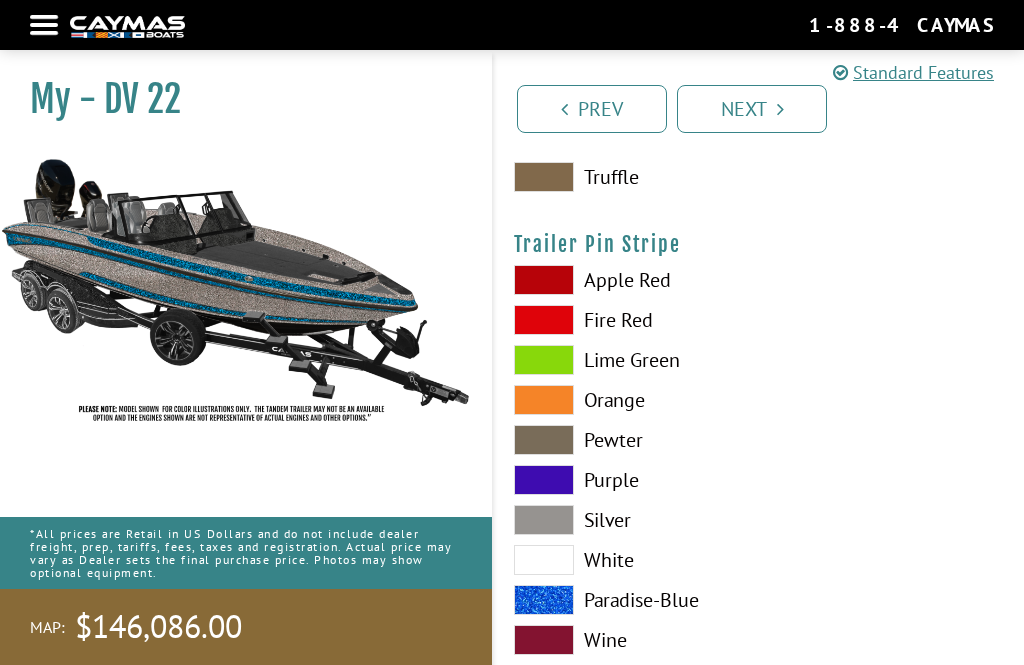 click on "Paradise-Blue" at bounding box center (626, 600) 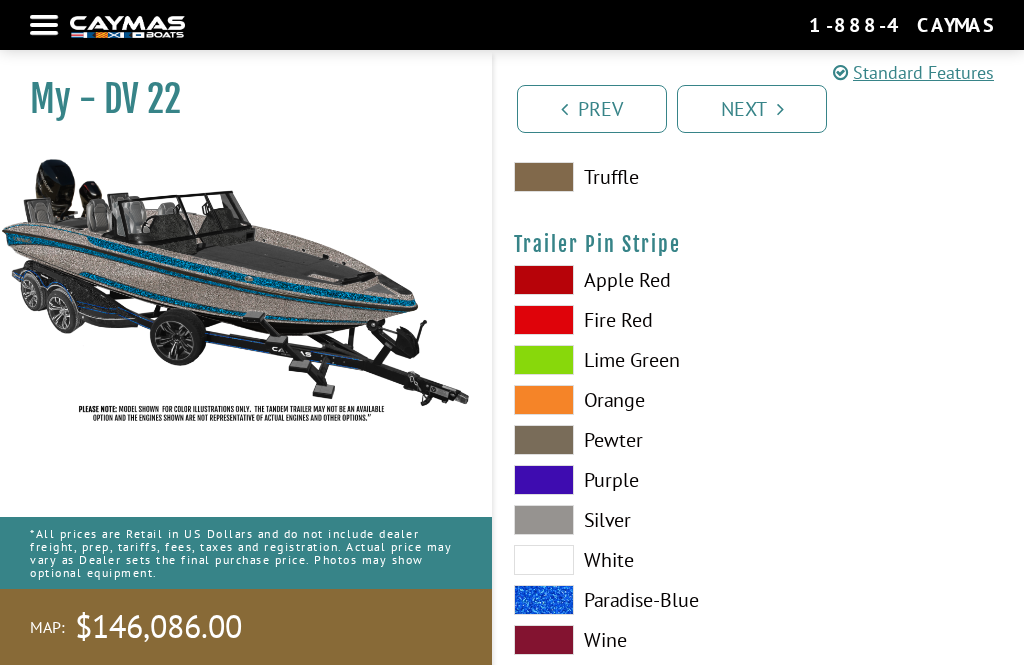 click at bounding box center [544, 520] 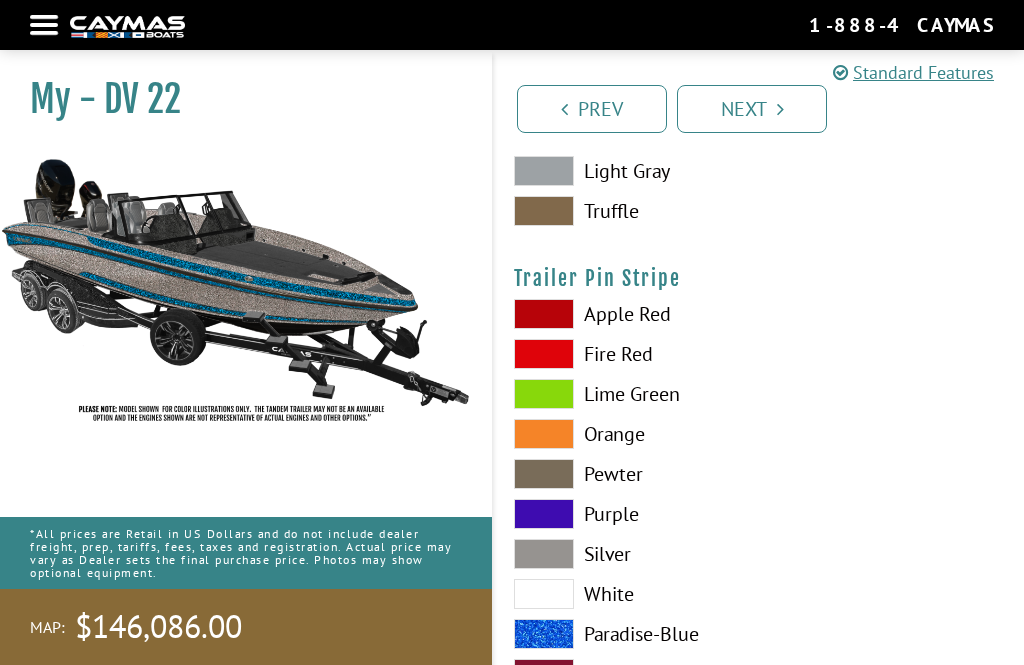 scroll, scrollTop: 10029, scrollLeft: 0, axis: vertical 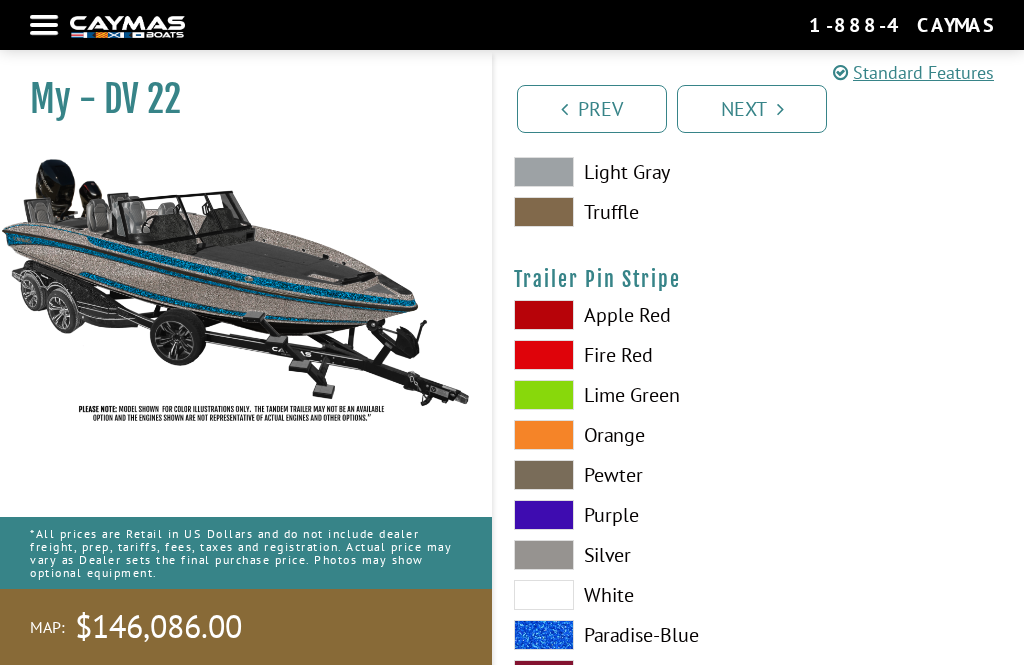 click at bounding box center [780, 109] 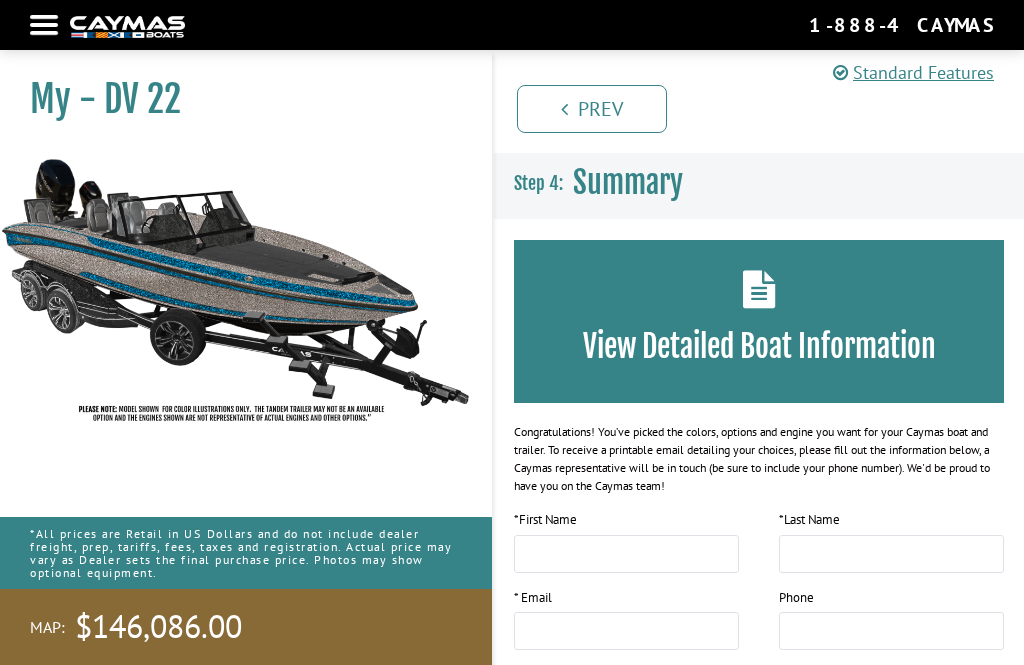 scroll, scrollTop: 0, scrollLeft: 0, axis: both 